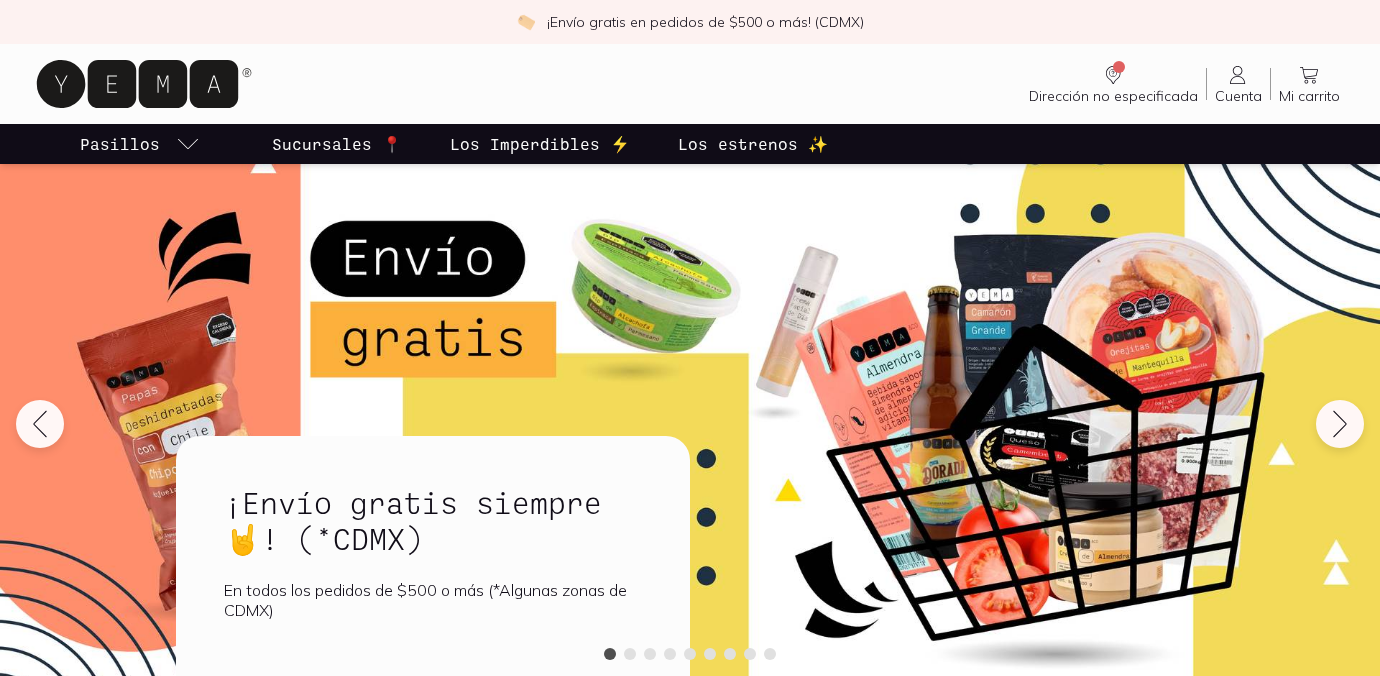scroll, scrollTop: 0, scrollLeft: 0, axis: both 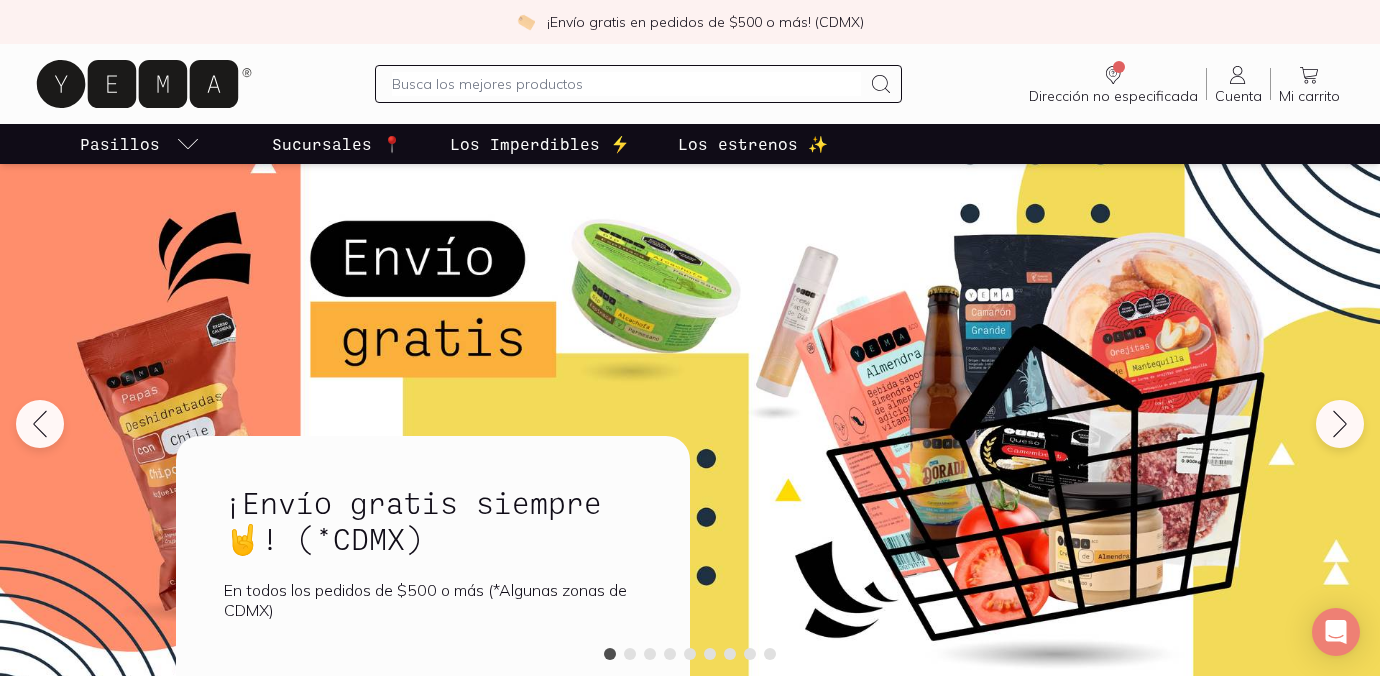 click at bounding box center [626, 84] 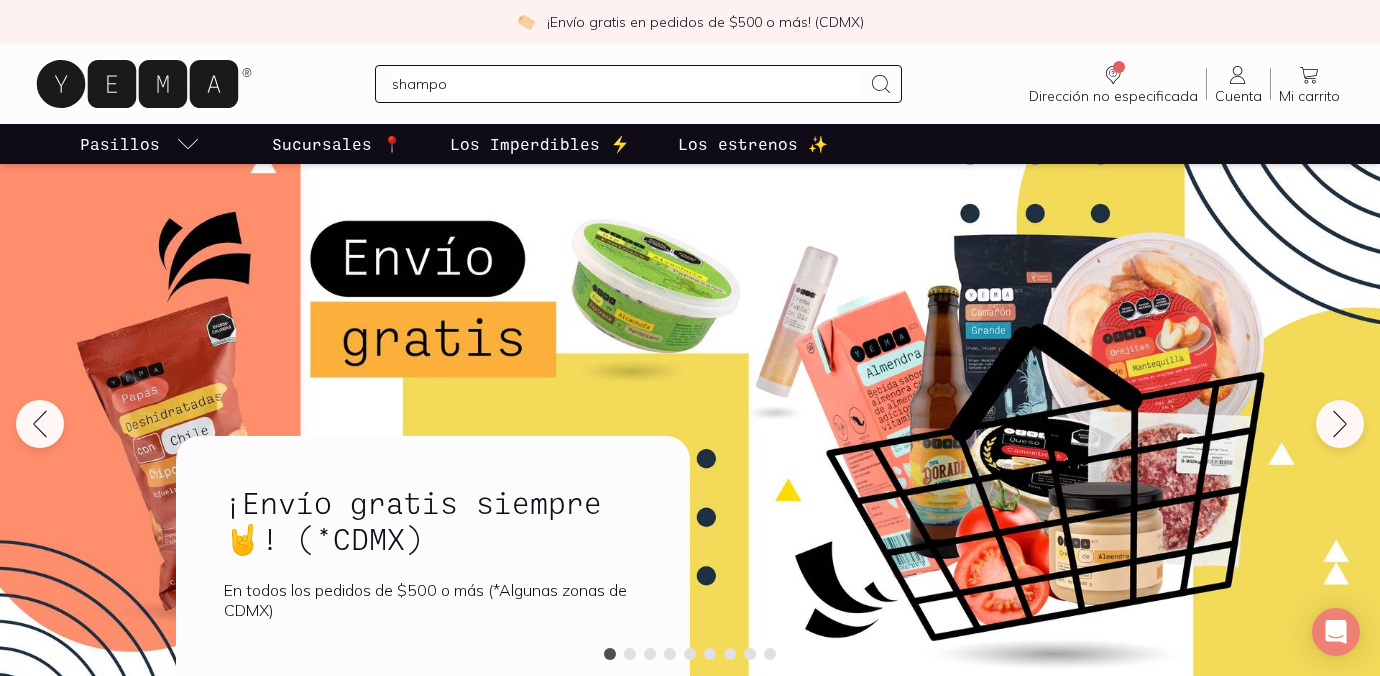 type on "shampoo" 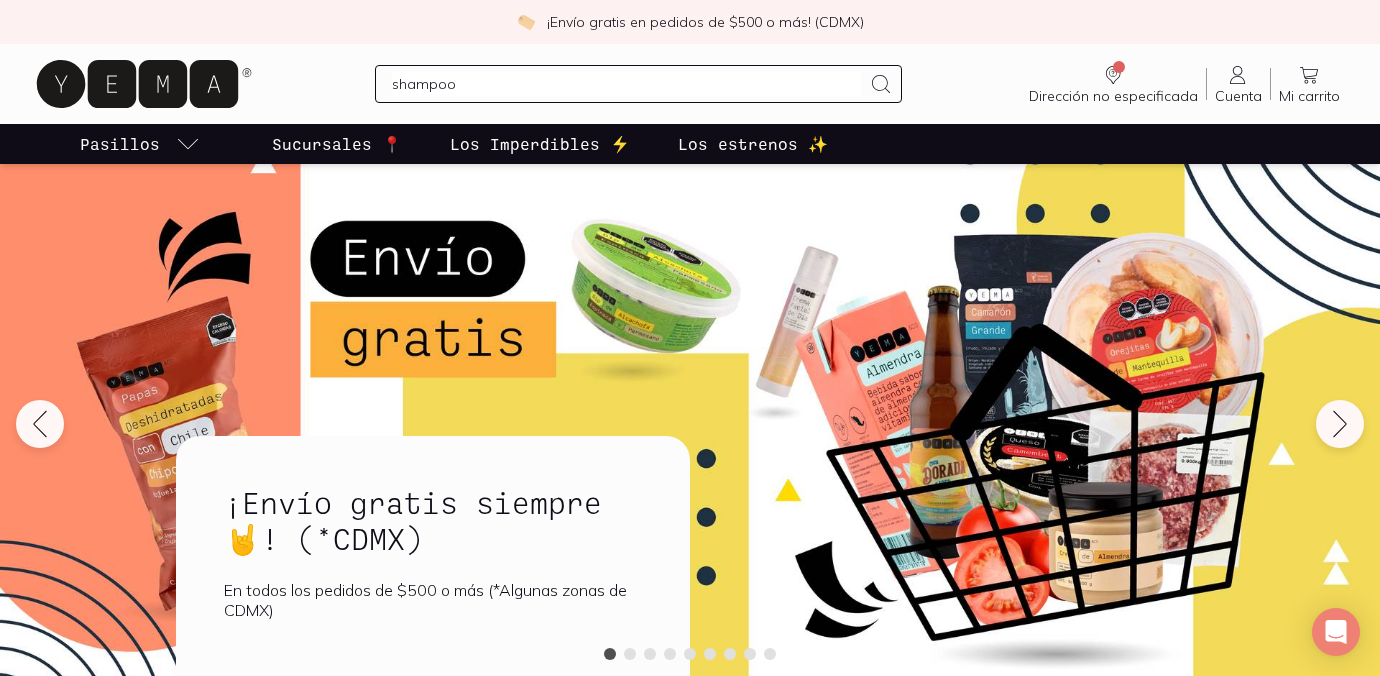 type 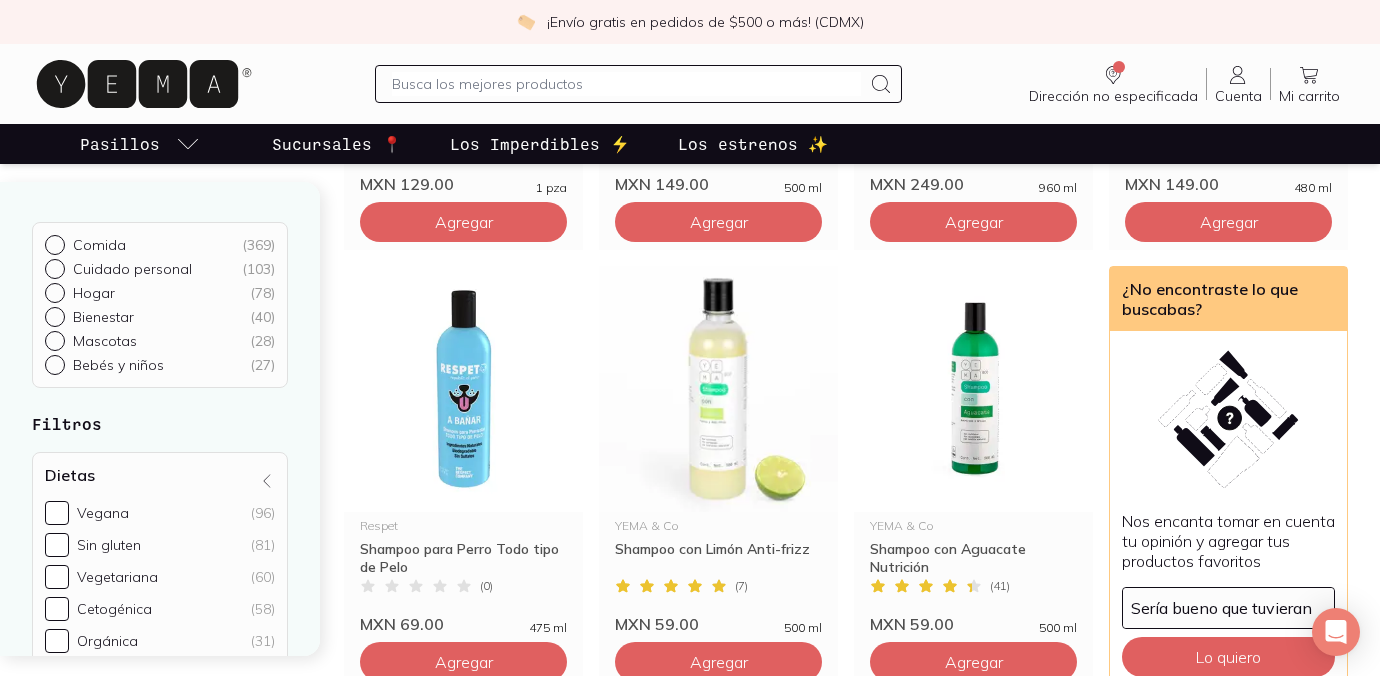 scroll, scrollTop: 1182, scrollLeft: 0, axis: vertical 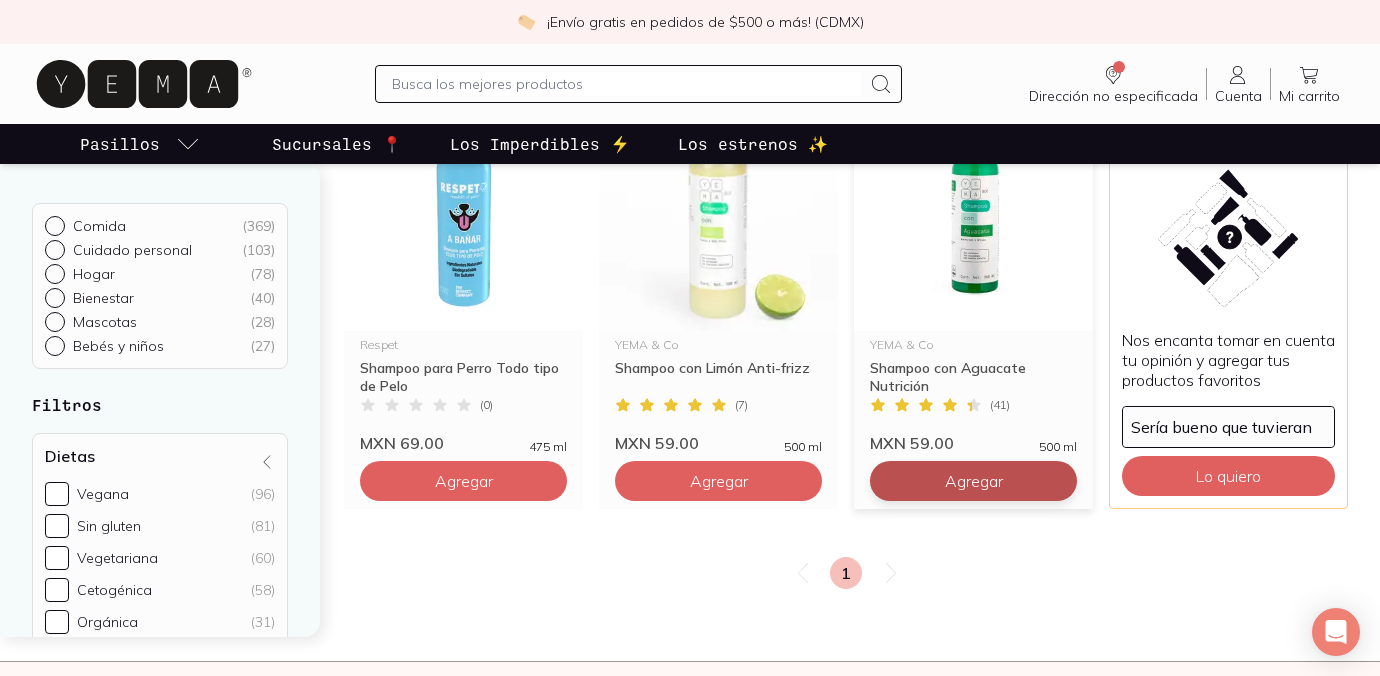click on "Agregar" at bounding box center (464, -399) 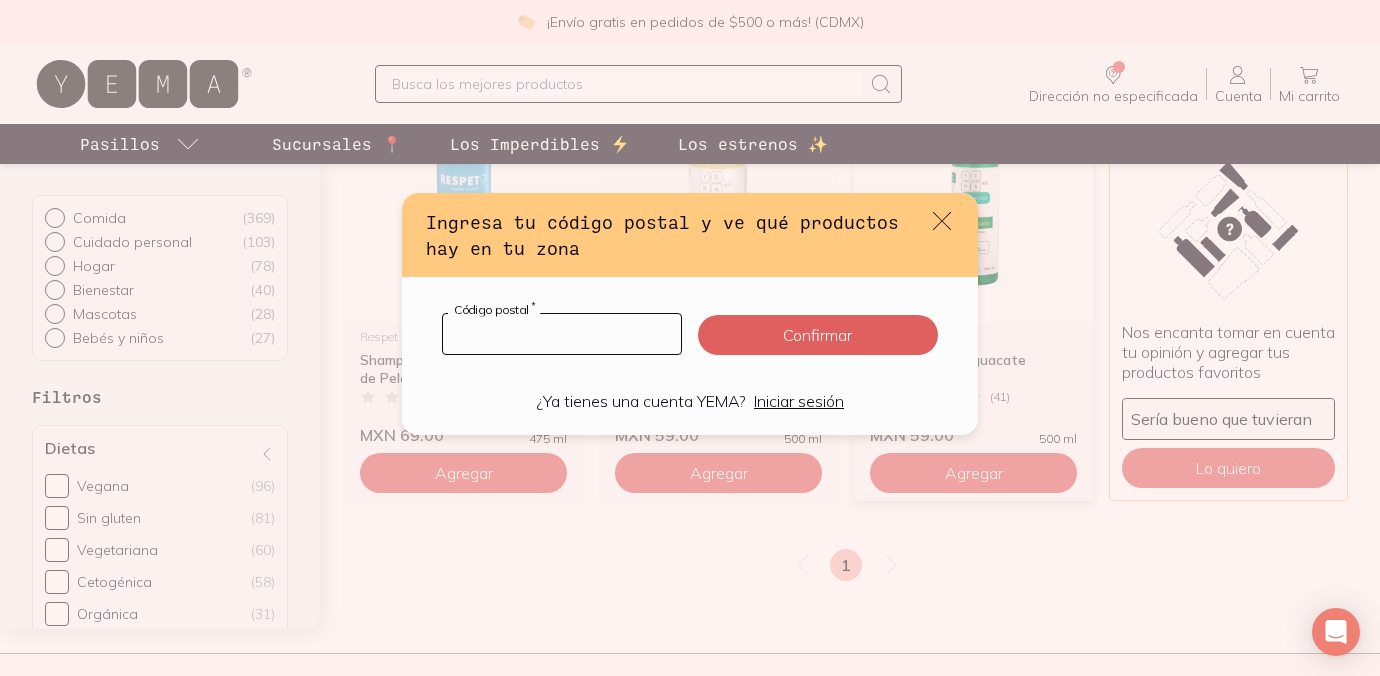 click at bounding box center (562, 334) 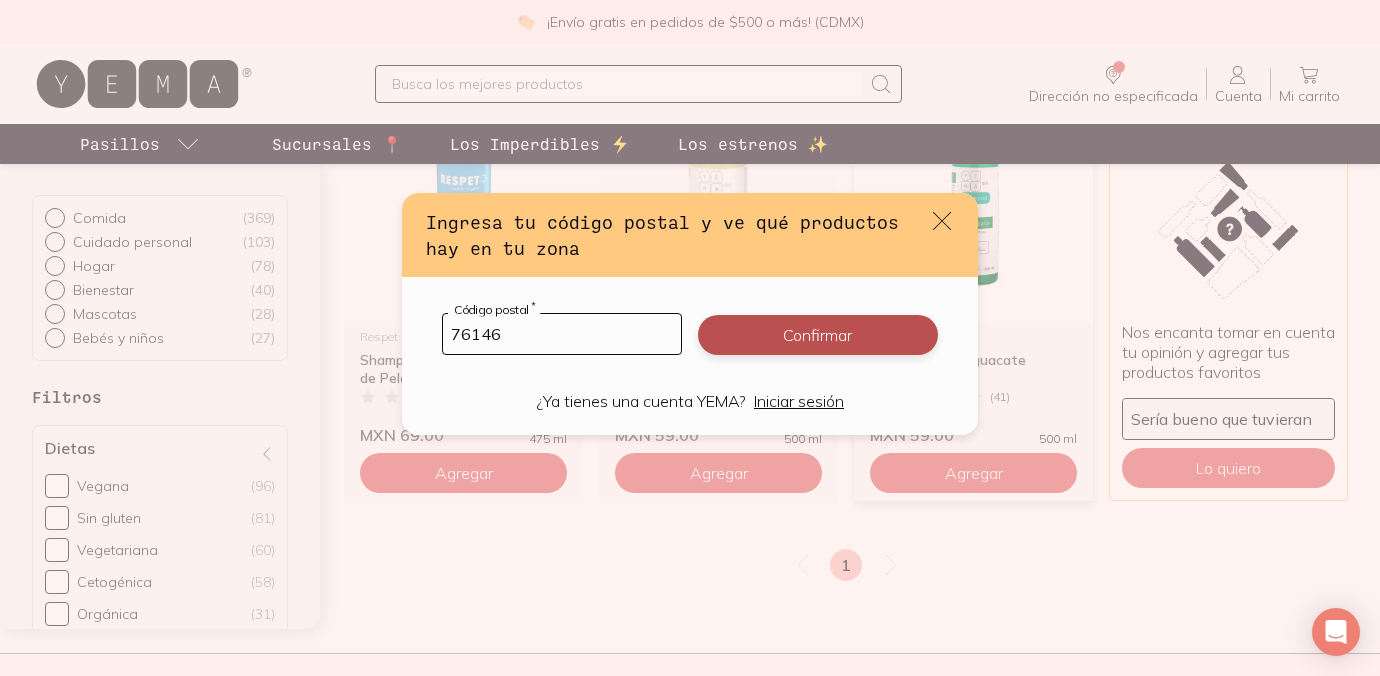 type on "76146" 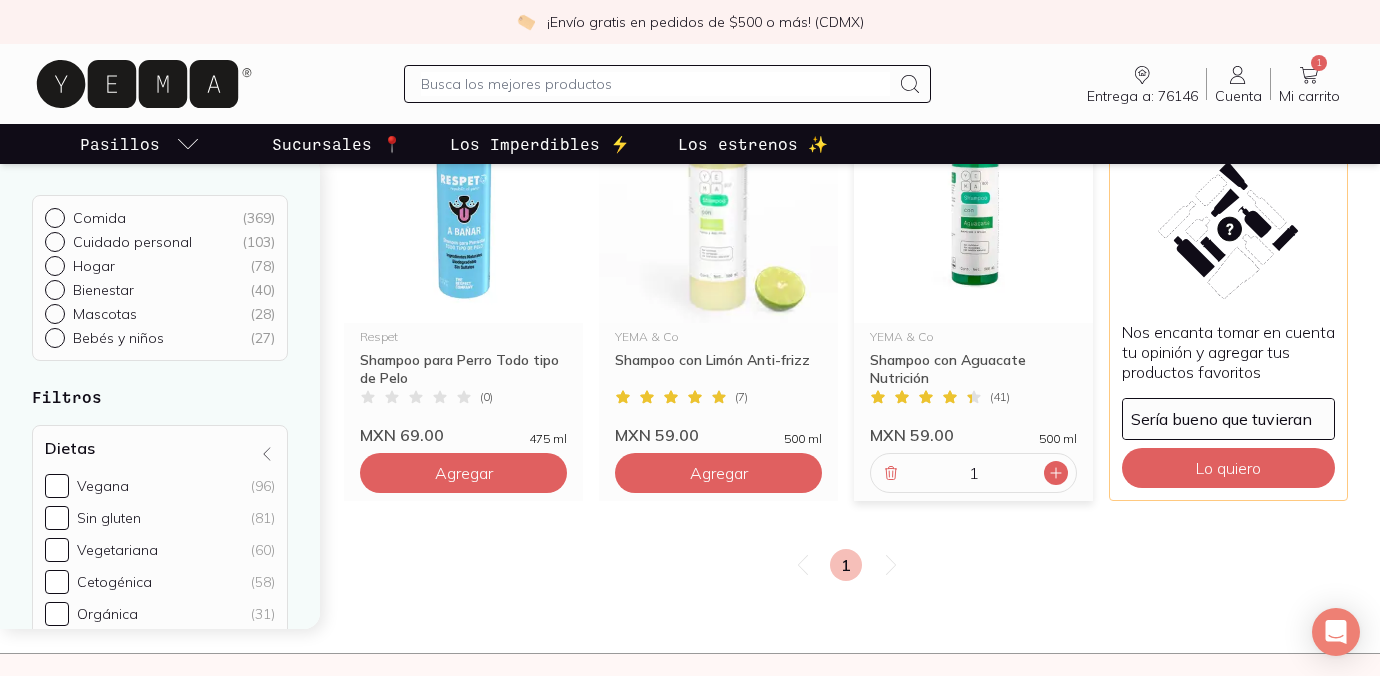 click 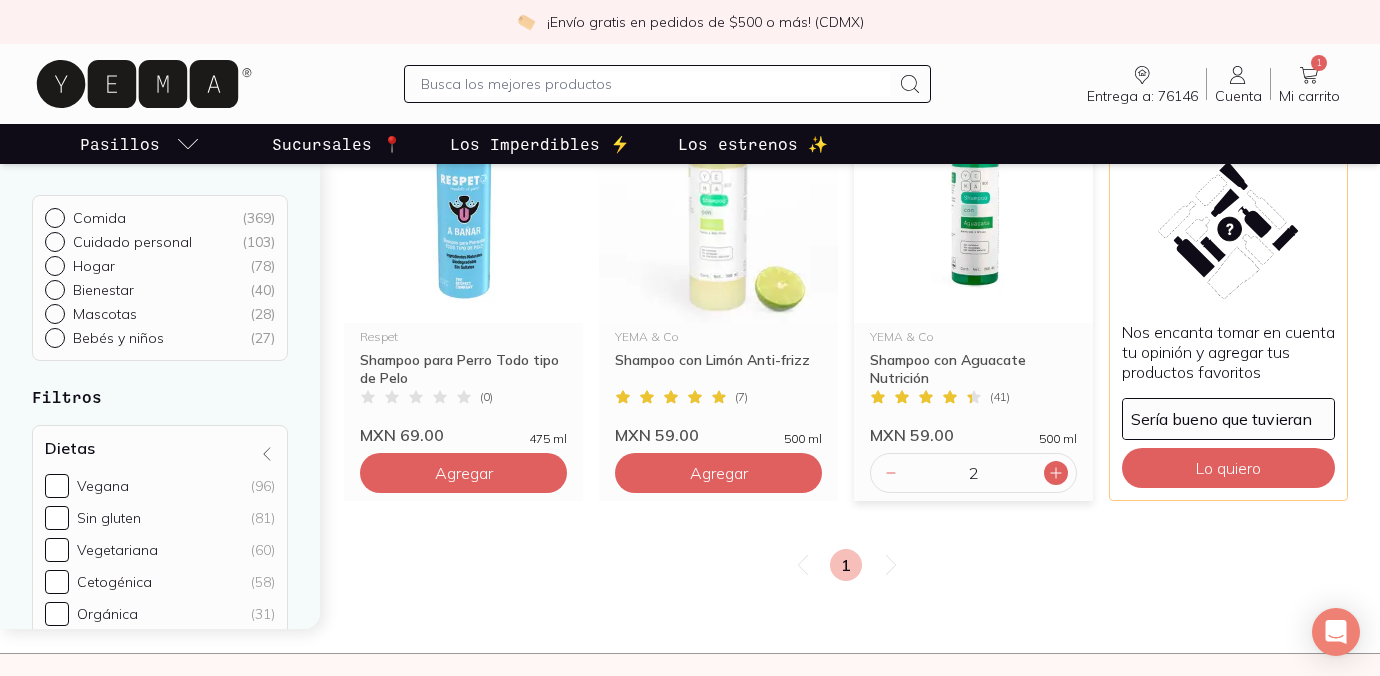click 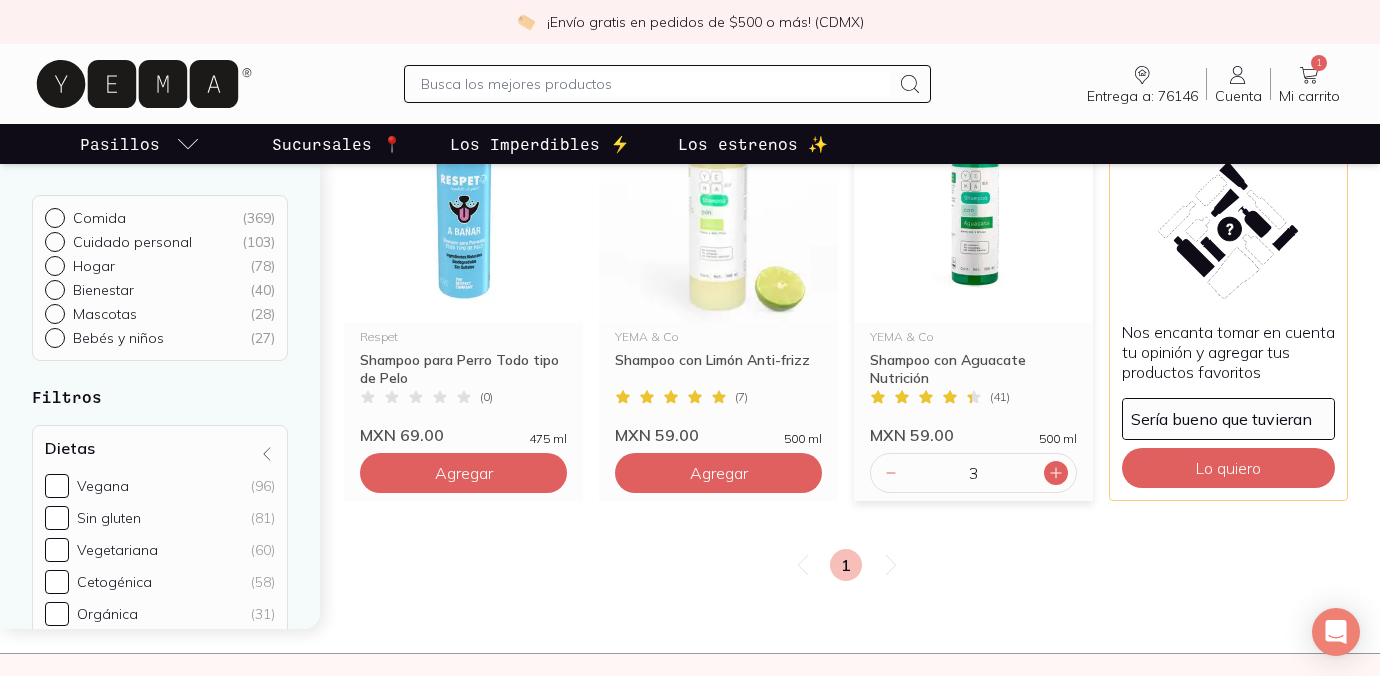 click 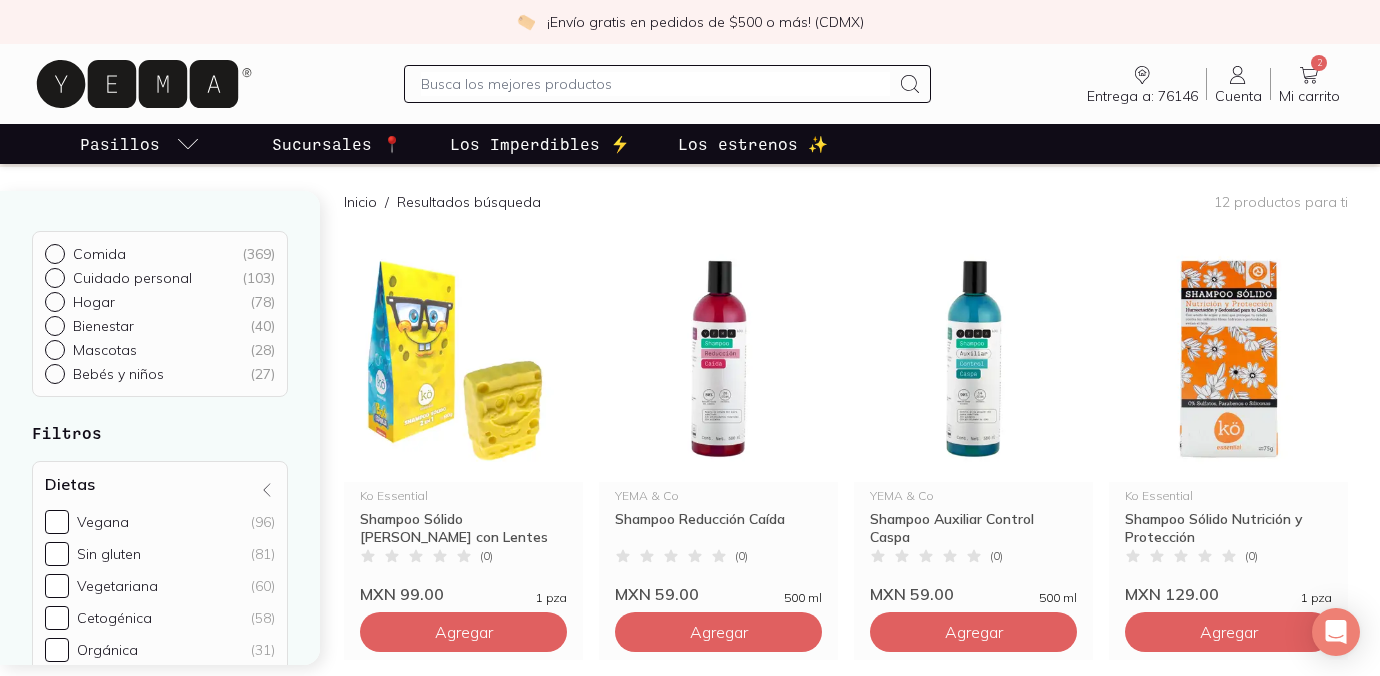 scroll, scrollTop: 0, scrollLeft: 0, axis: both 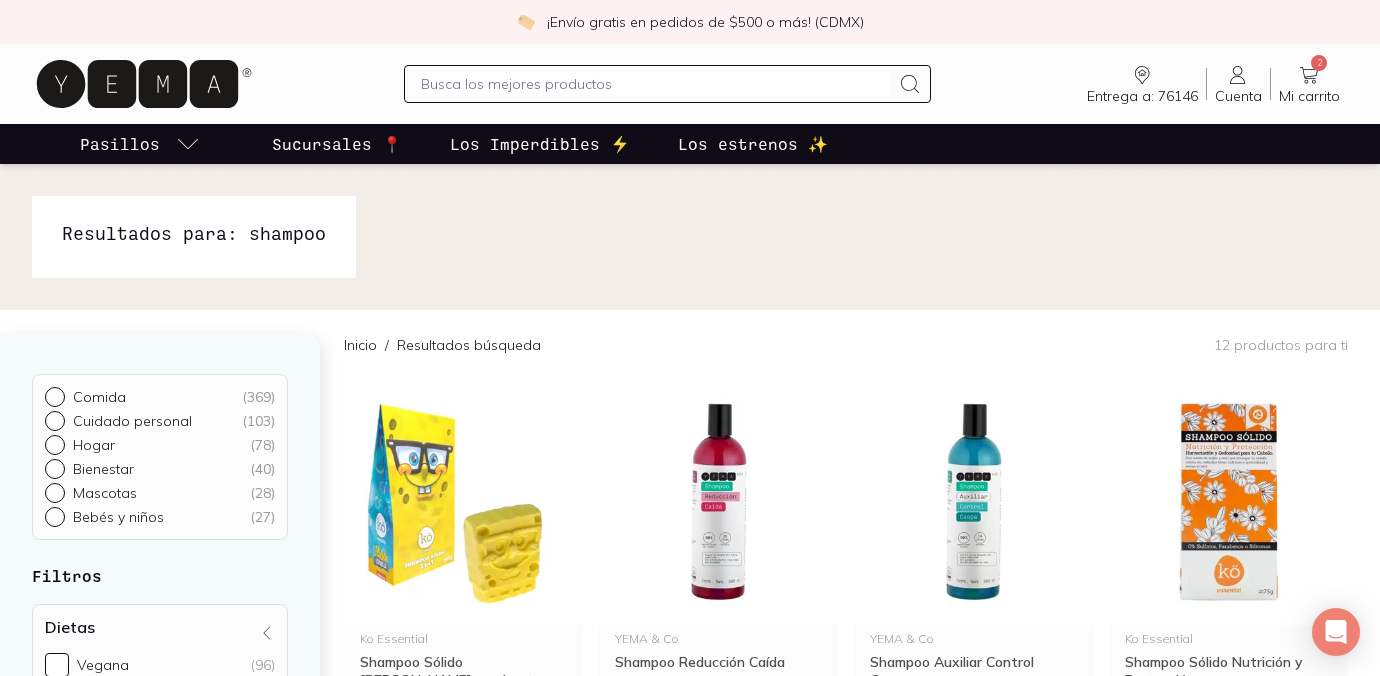 click 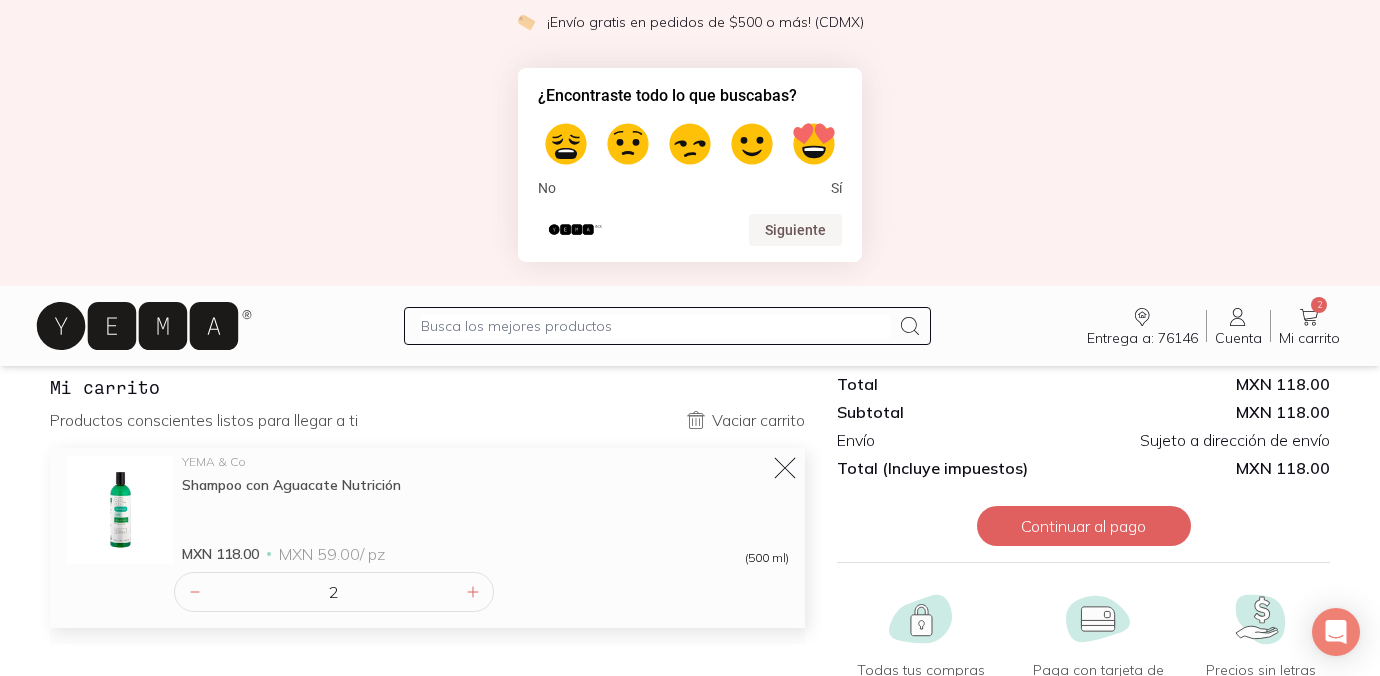 scroll, scrollTop: 47, scrollLeft: 0, axis: vertical 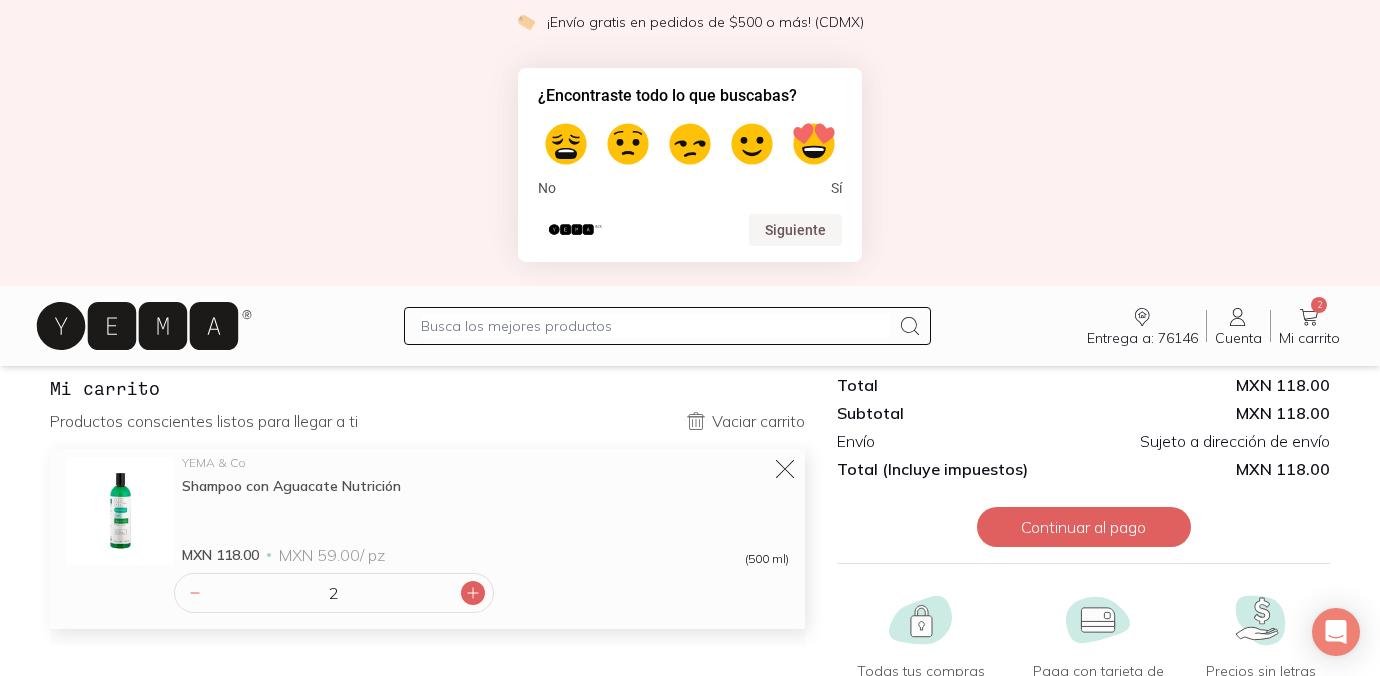 click 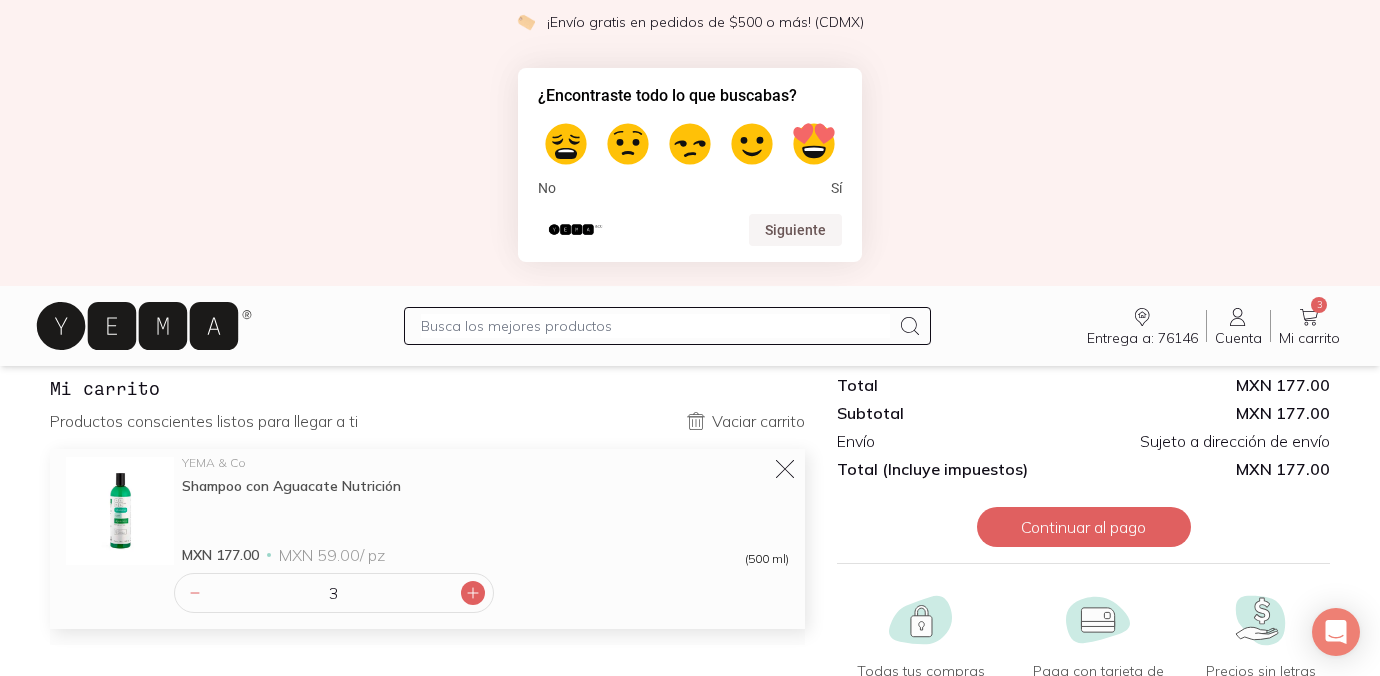 click 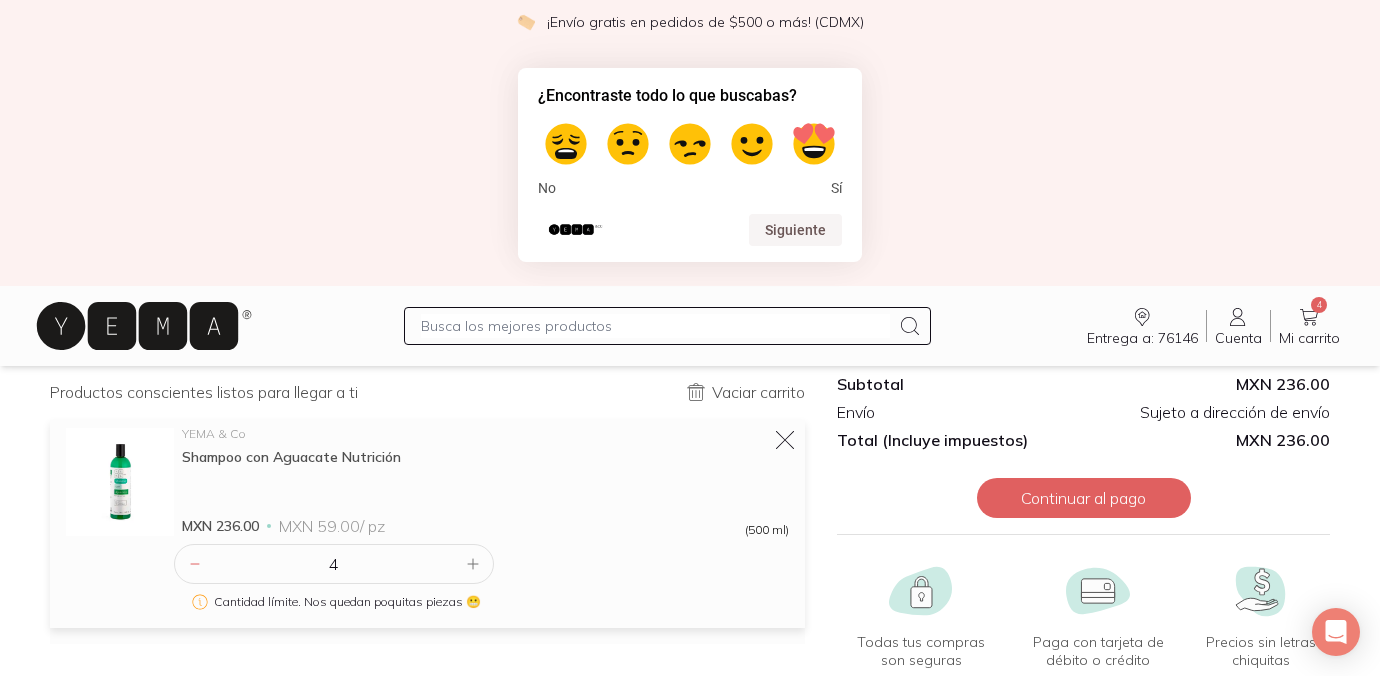 scroll, scrollTop: 45, scrollLeft: 0, axis: vertical 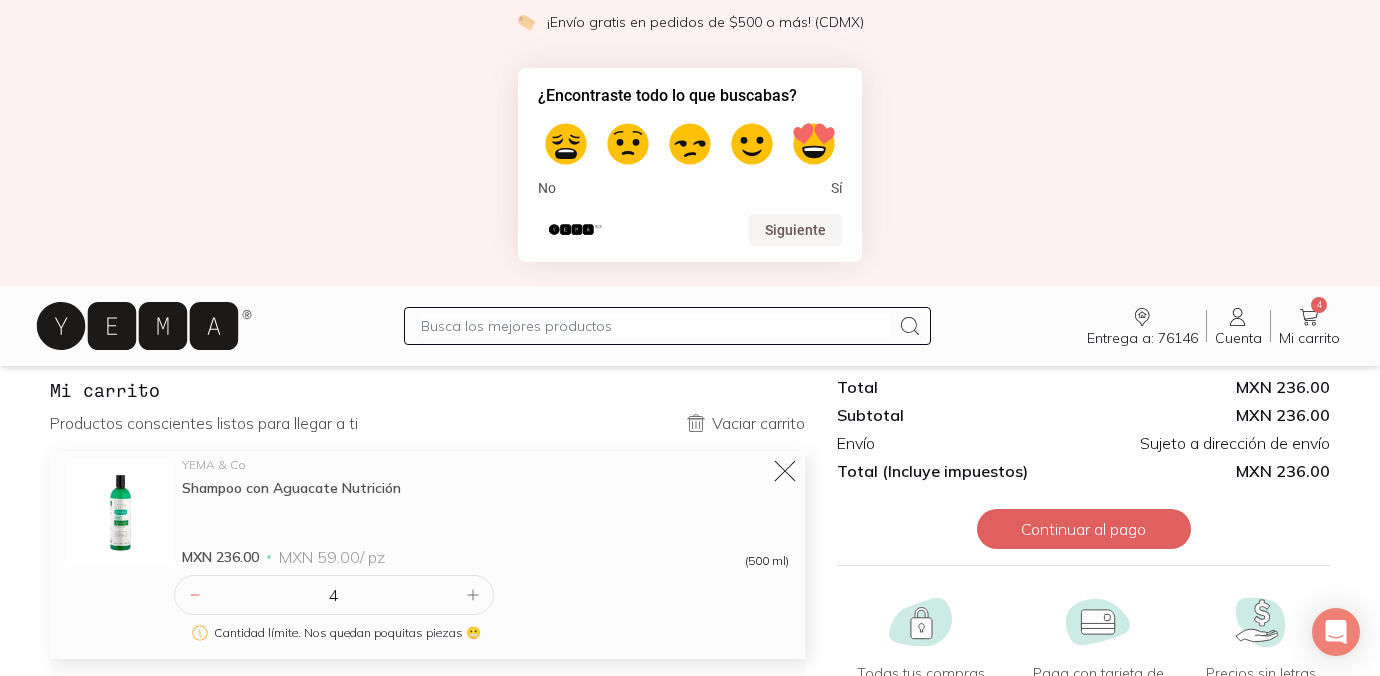 click 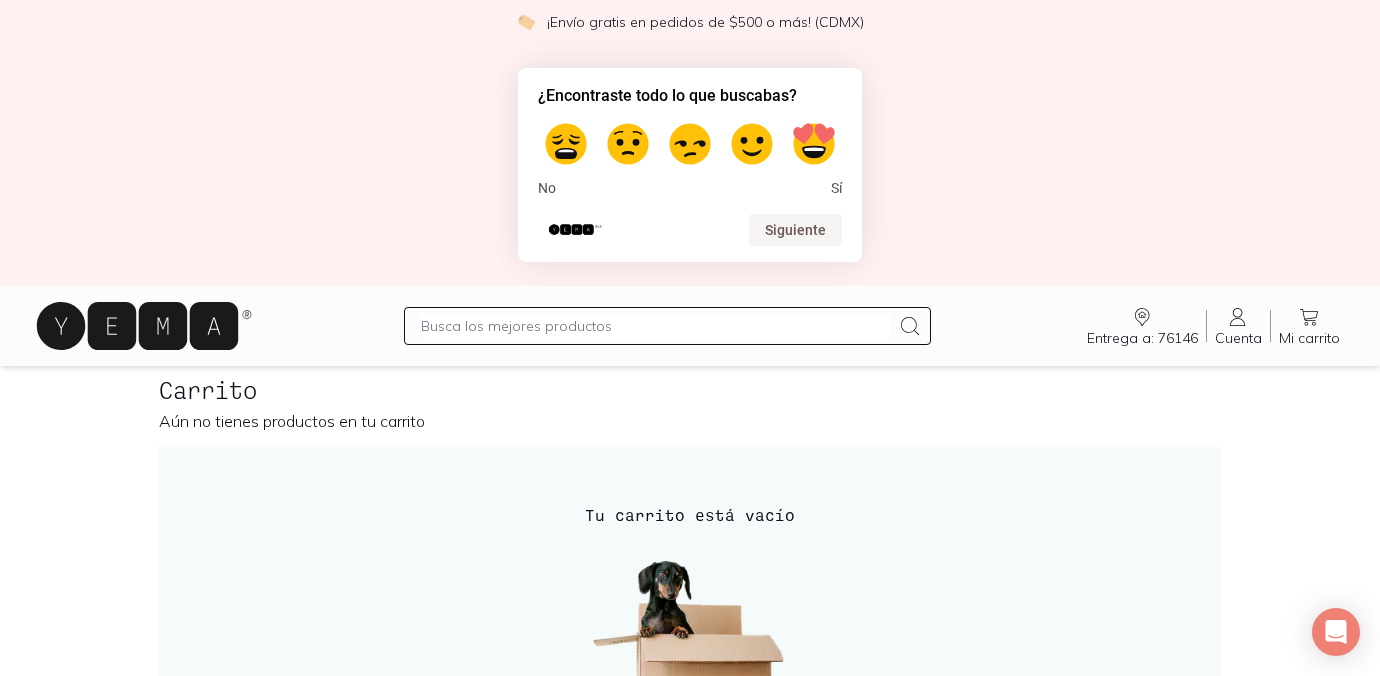 click at bounding box center [667, 326] 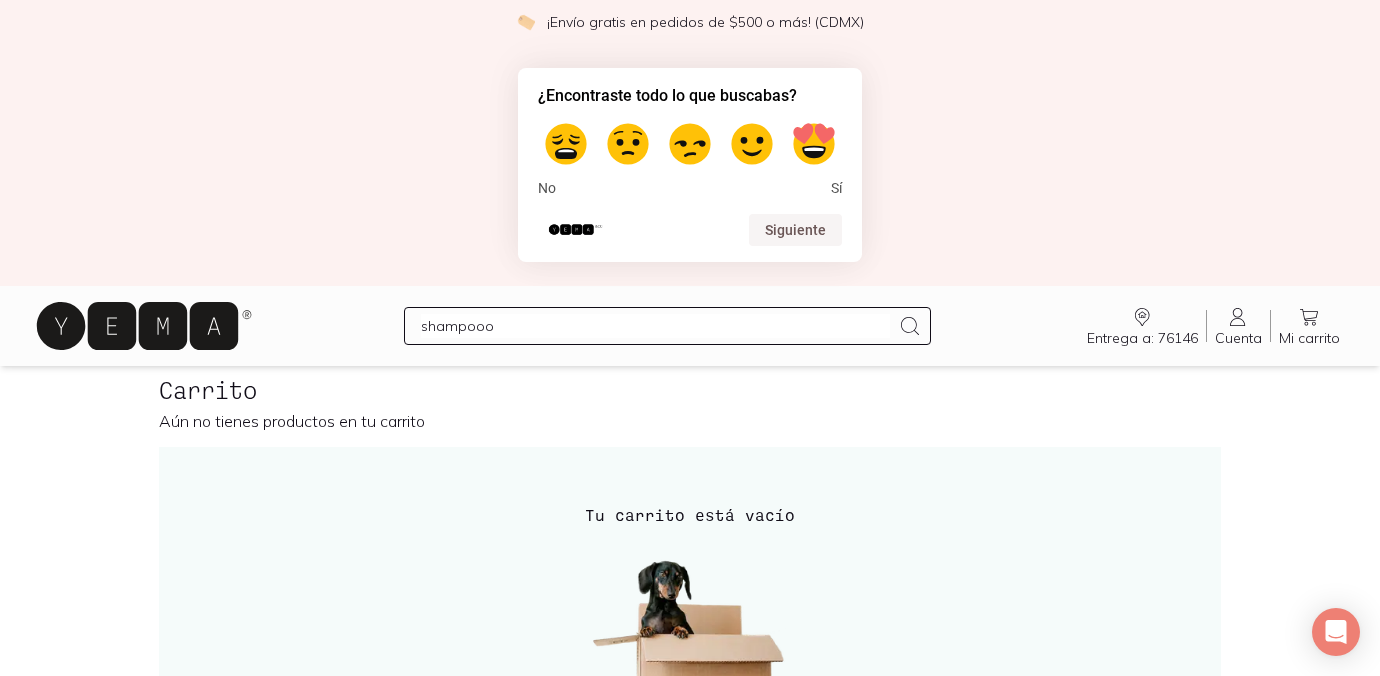 type on "shampoo" 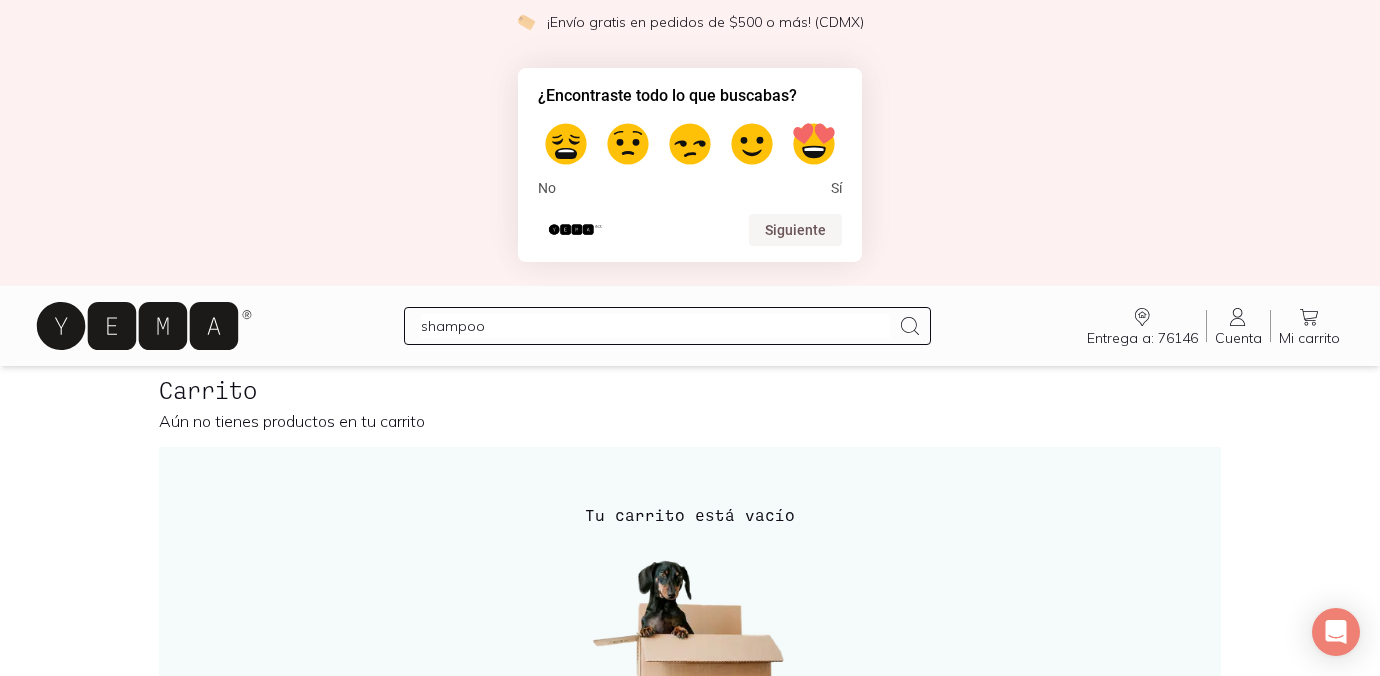 type 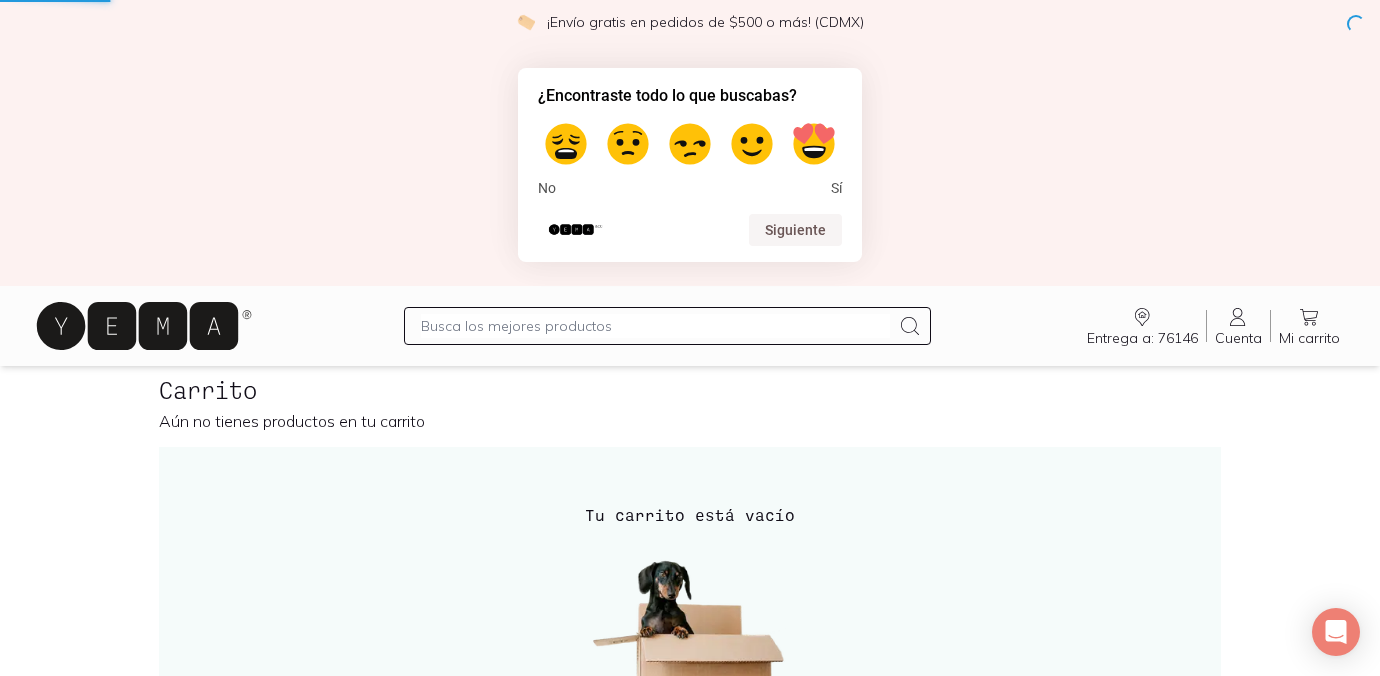 click at bounding box center (655, 326) 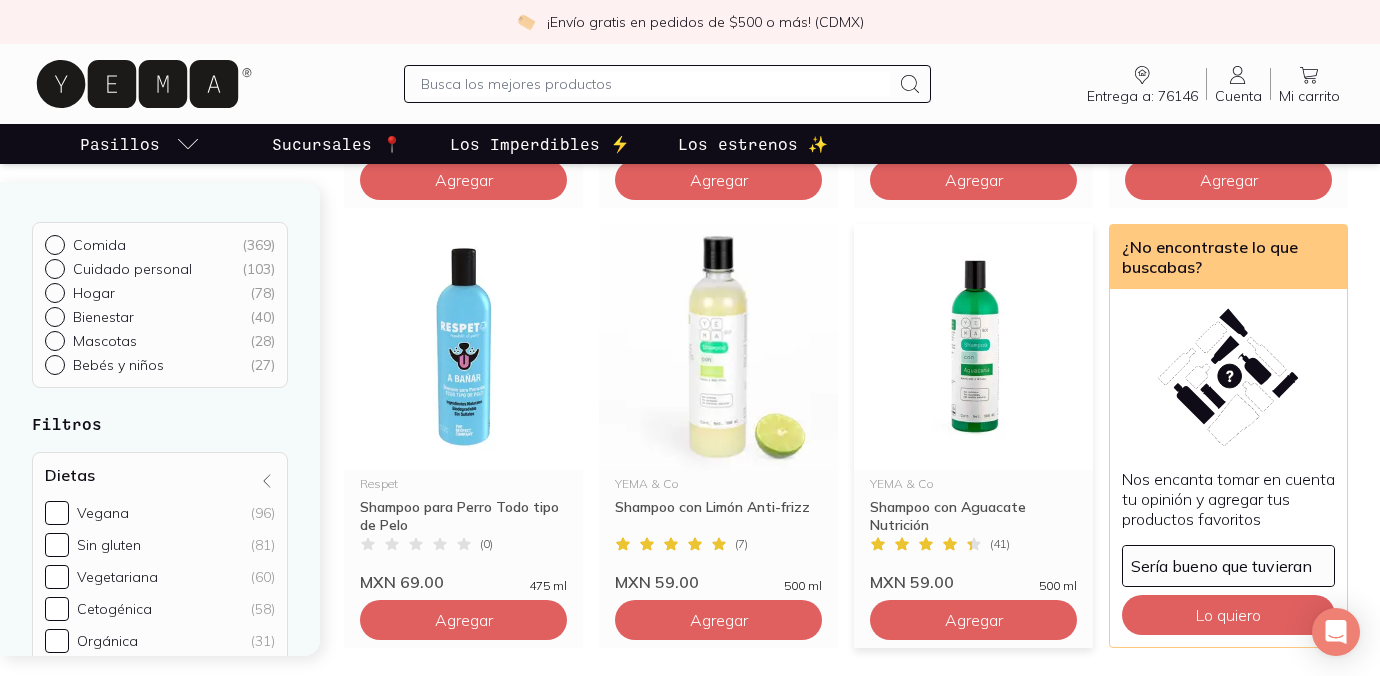 scroll, scrollTop: 1037, scrollLeft: 0, axis: vertical 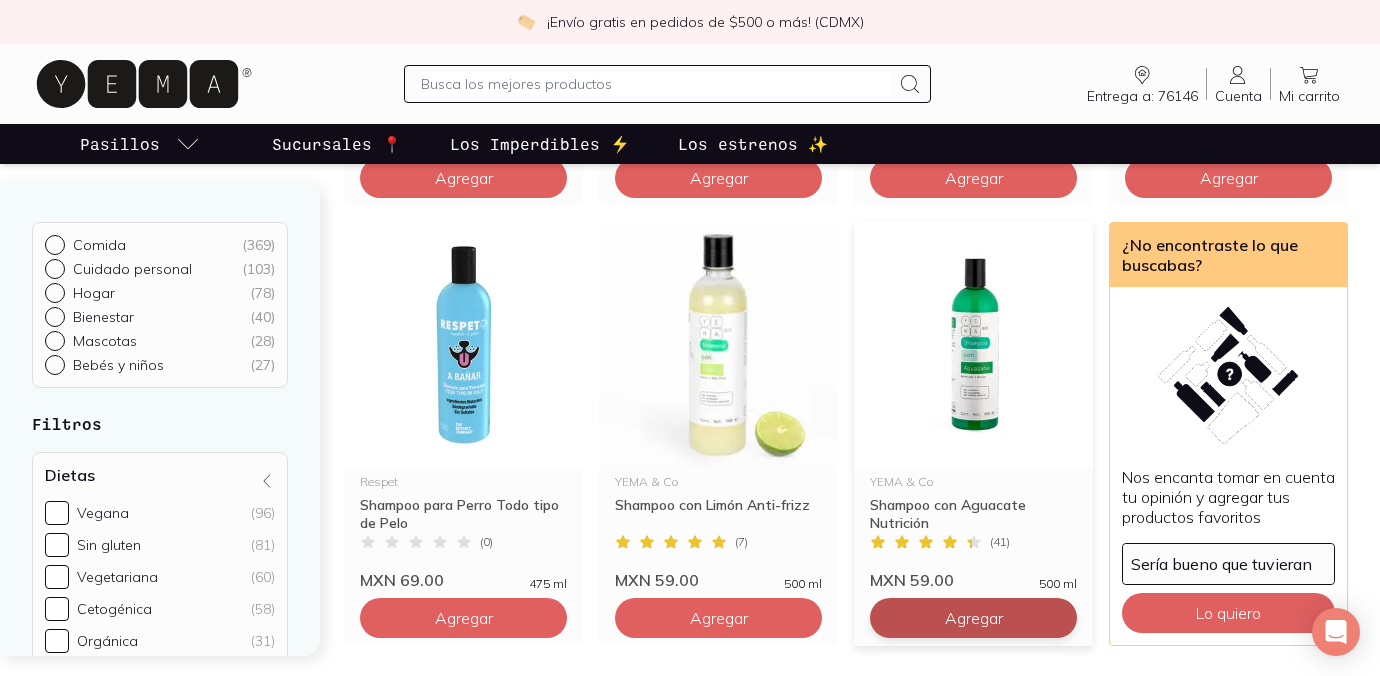 click on "Agregar" at bounding box center [464, -262] 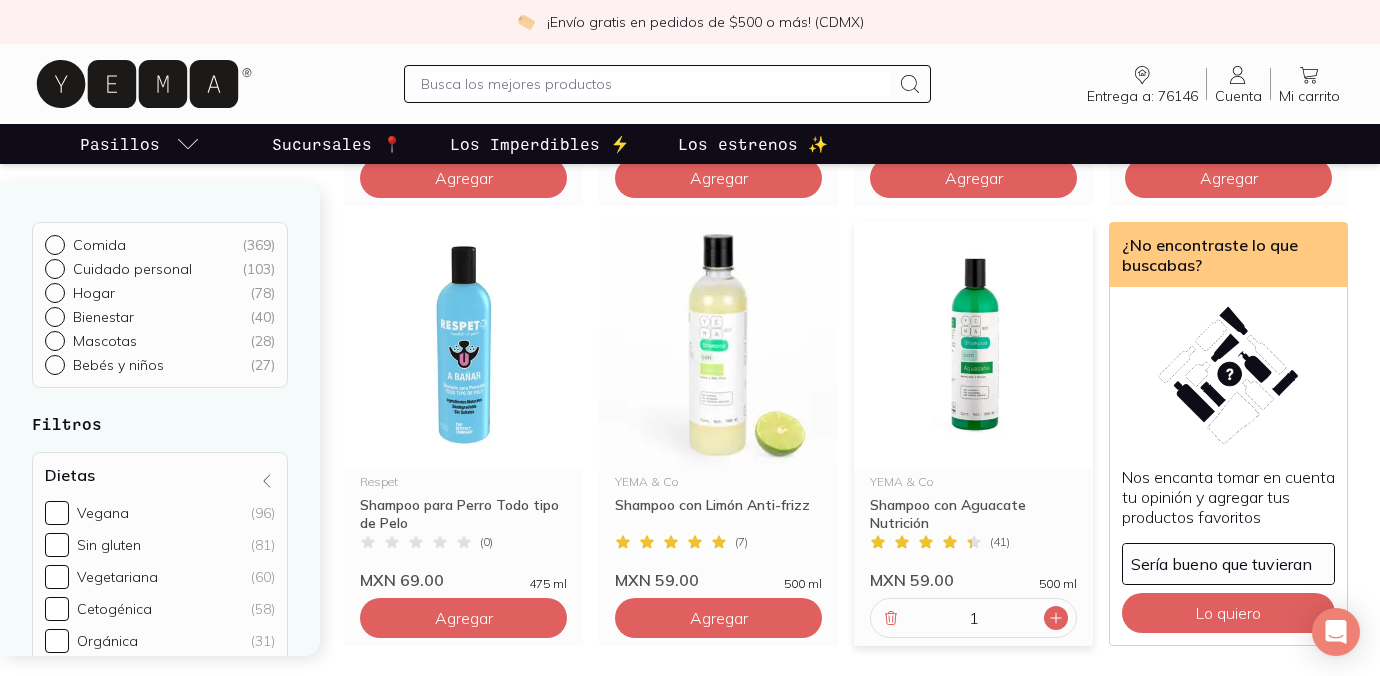 click 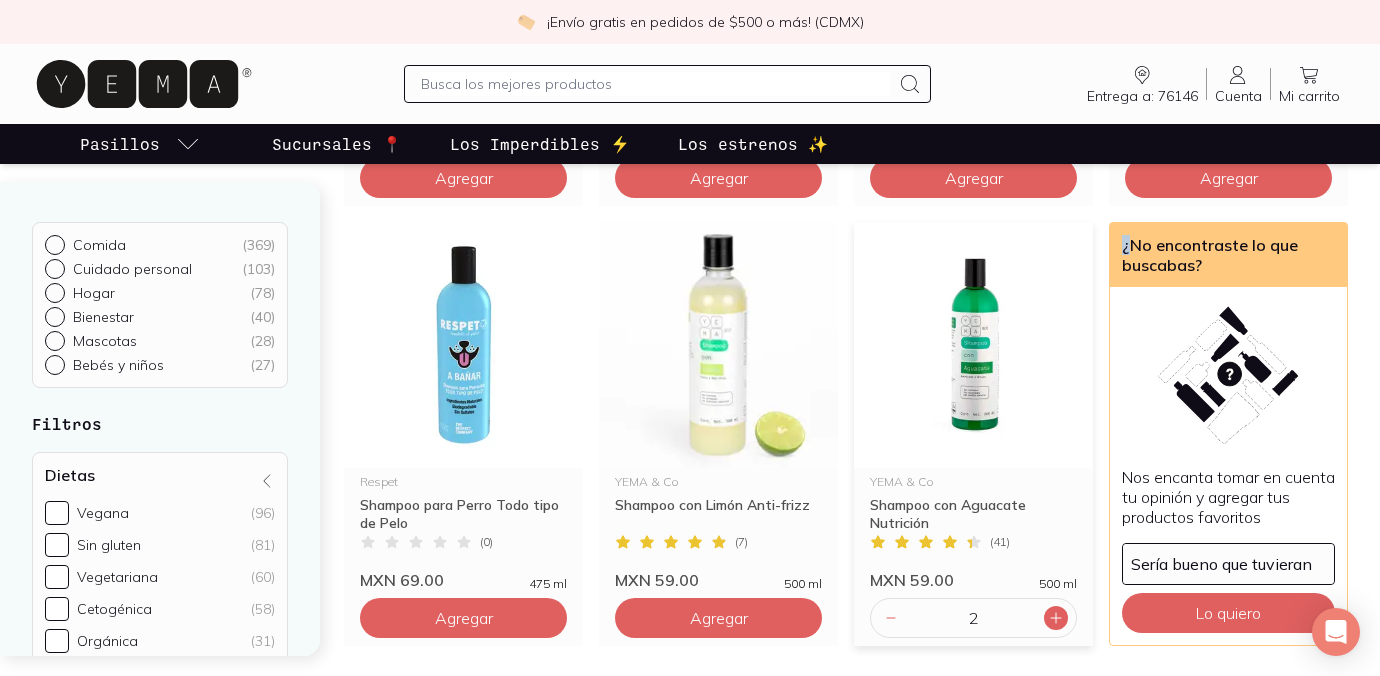 click 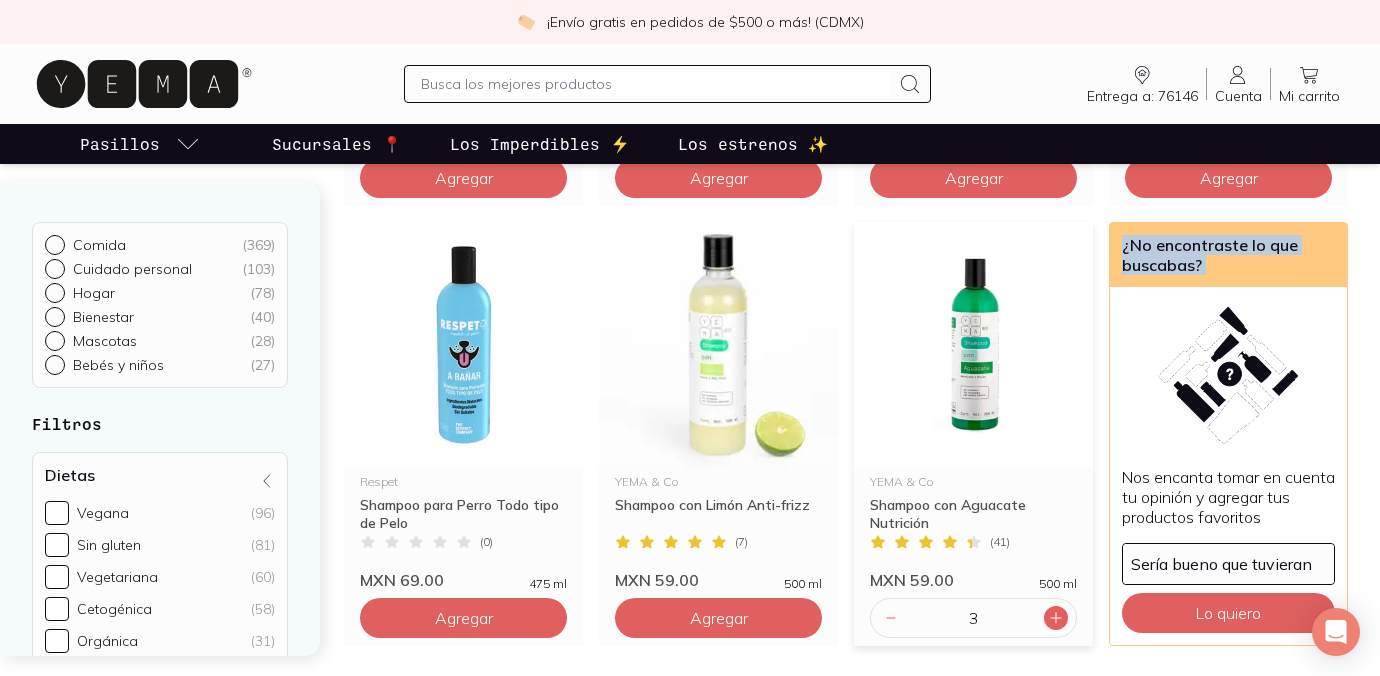 click 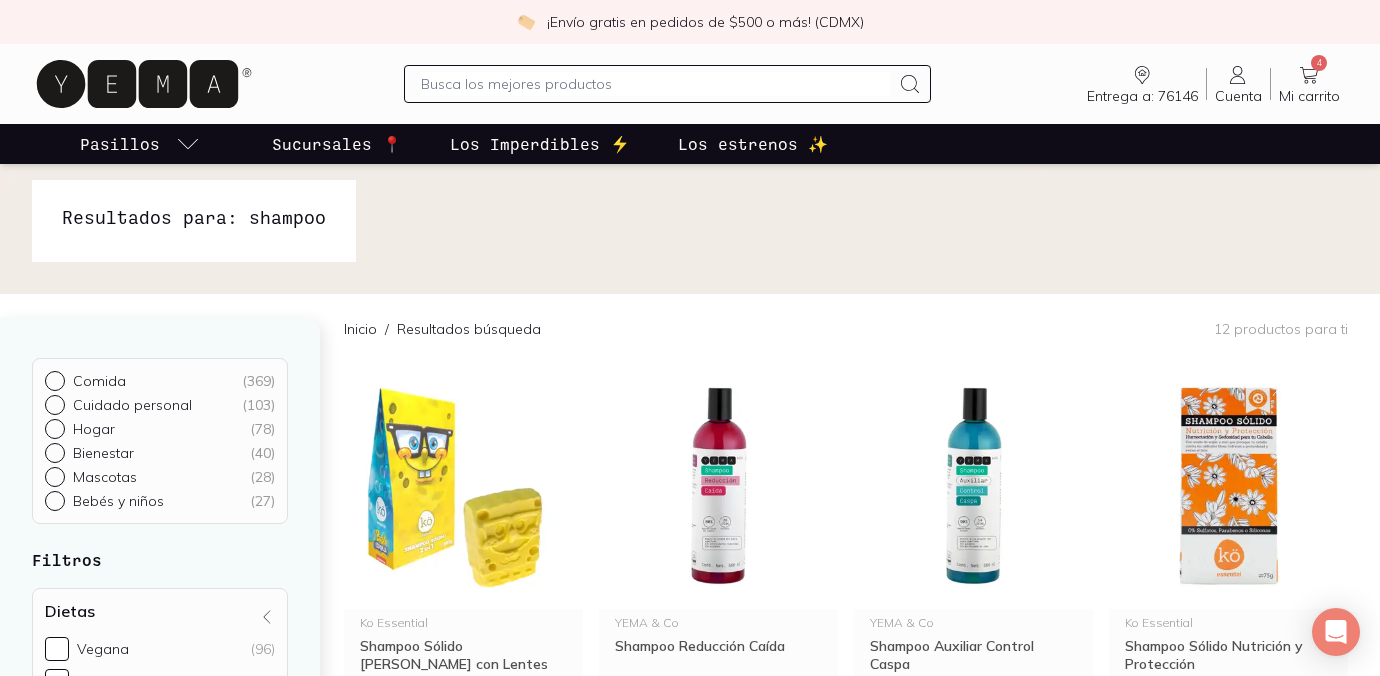 scroll, scrollTop: 0, scrollLeft: 0, axis: both 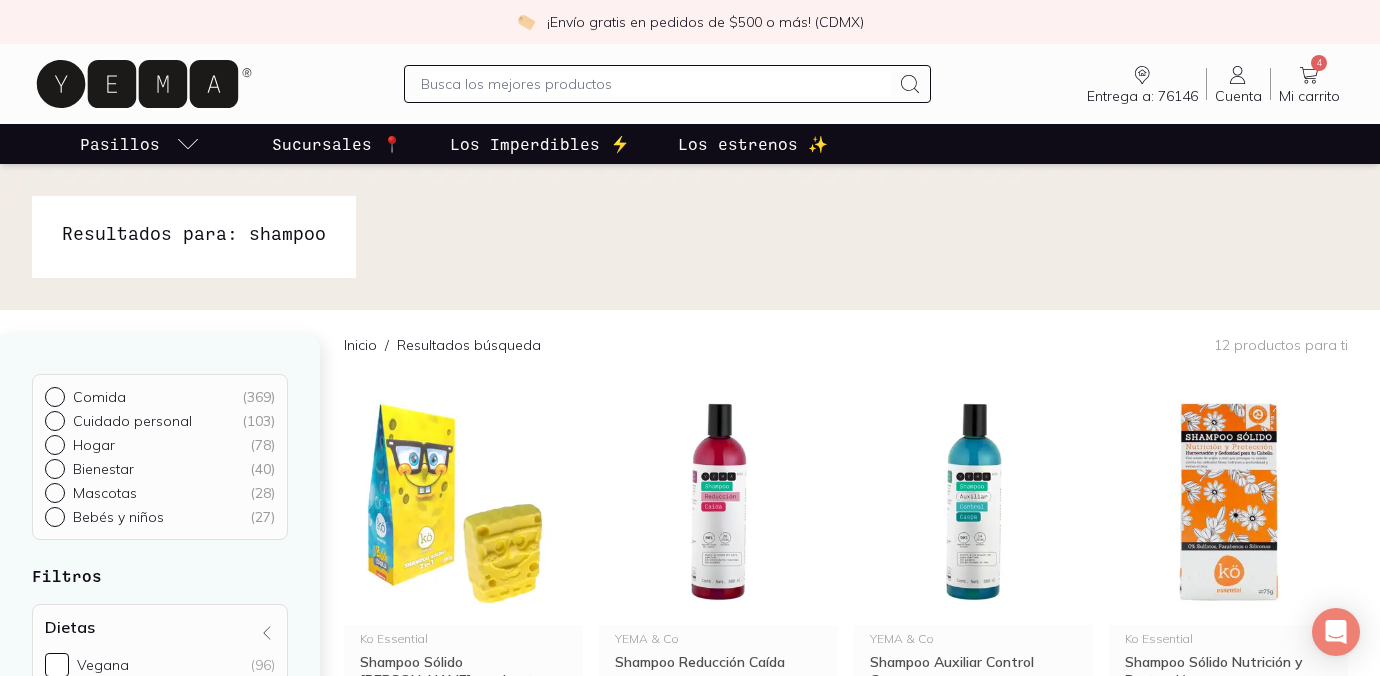 click at bounding box center (655, 84) 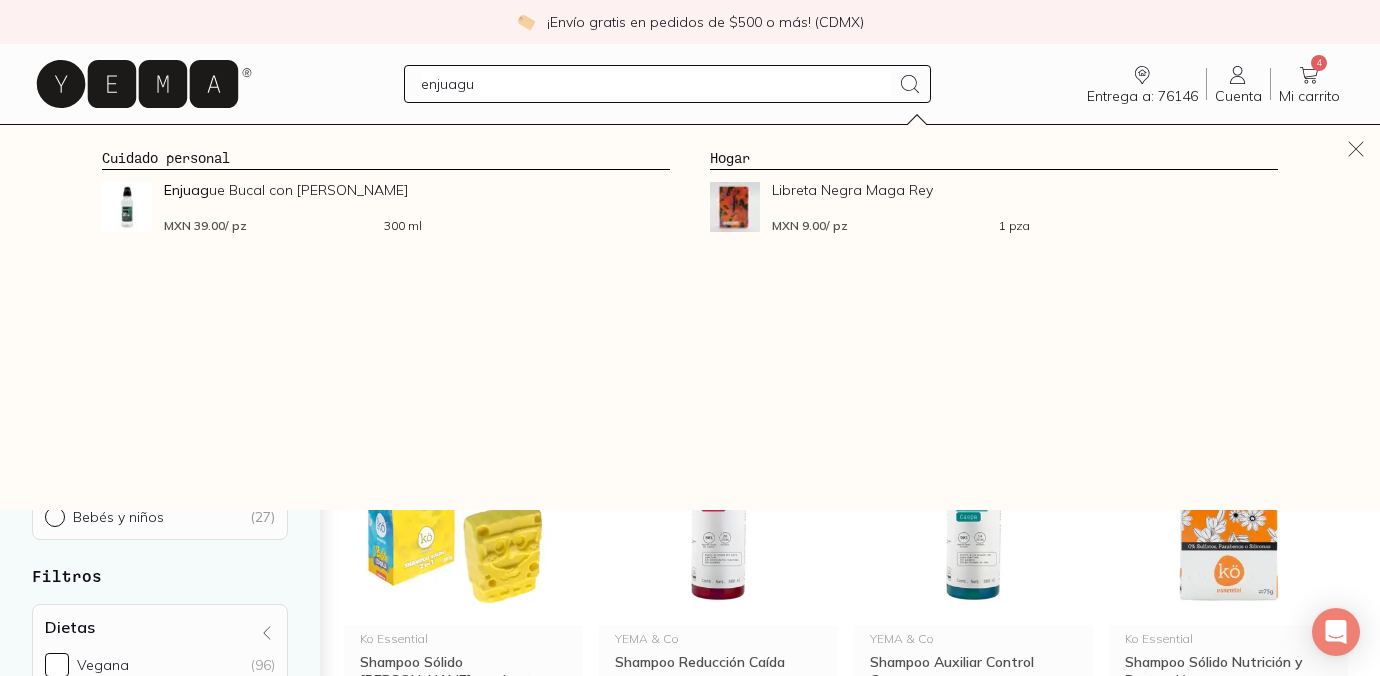 type on "enjuague" 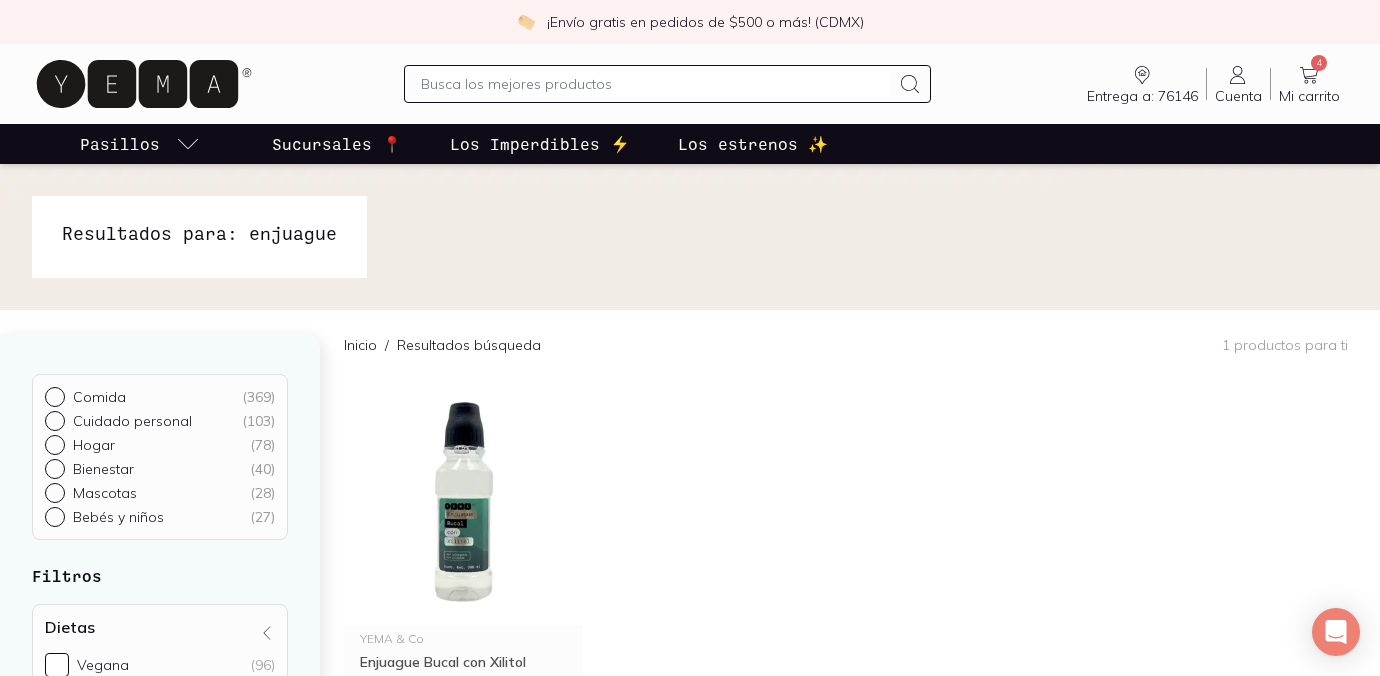 click at bounding box center (655, 84) 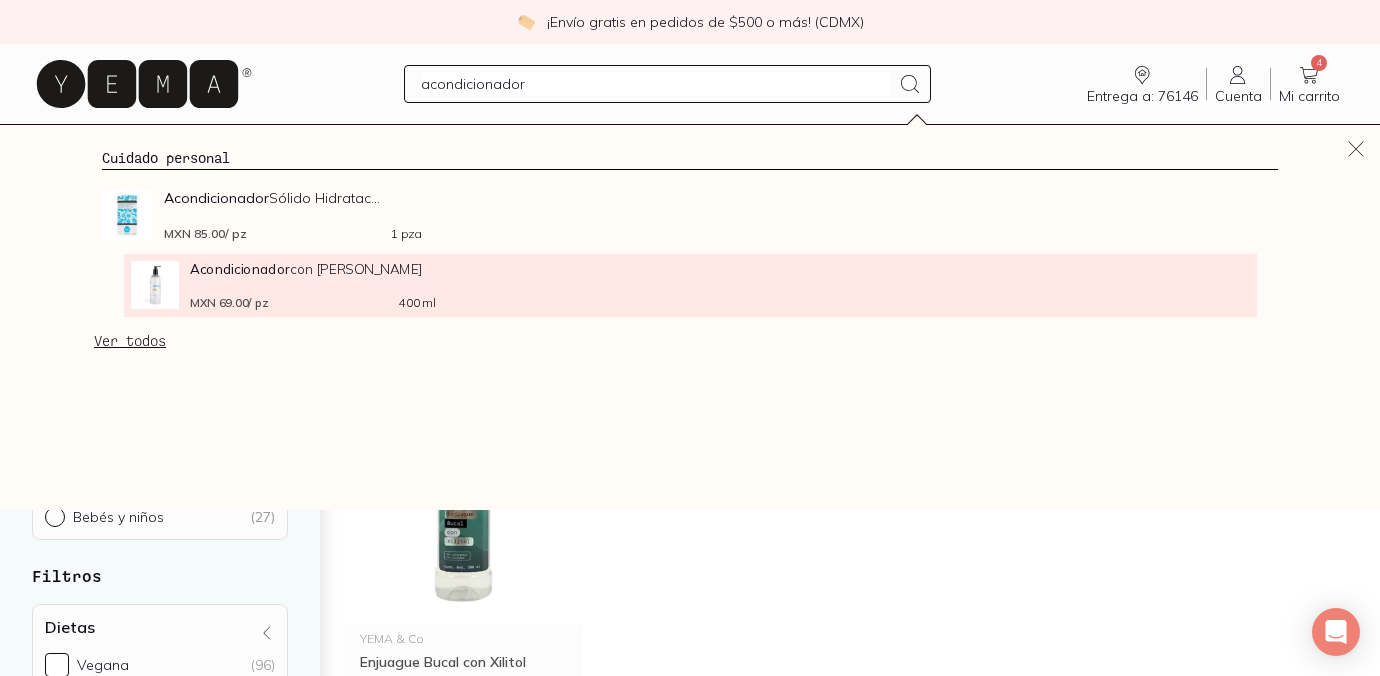 type on "acondicionador" 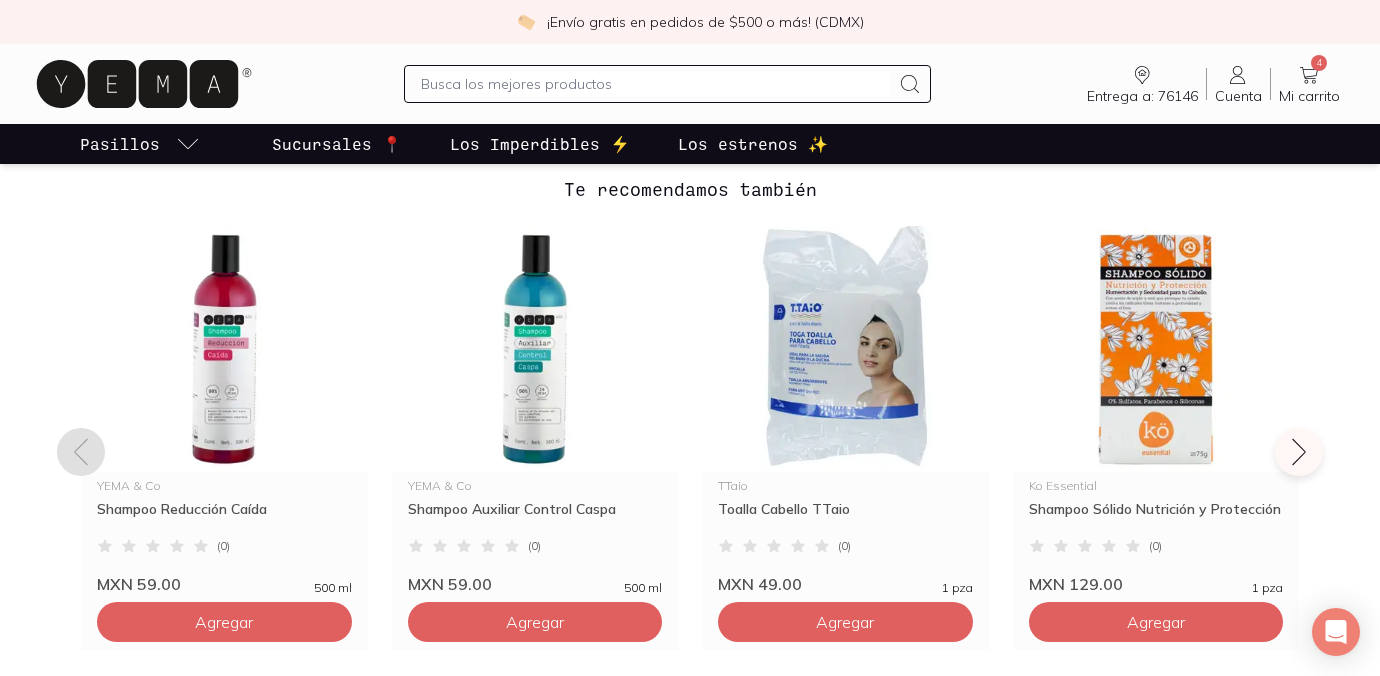 scroll, scrollTop: 1461, scrollLeft: 0, axis: vertical 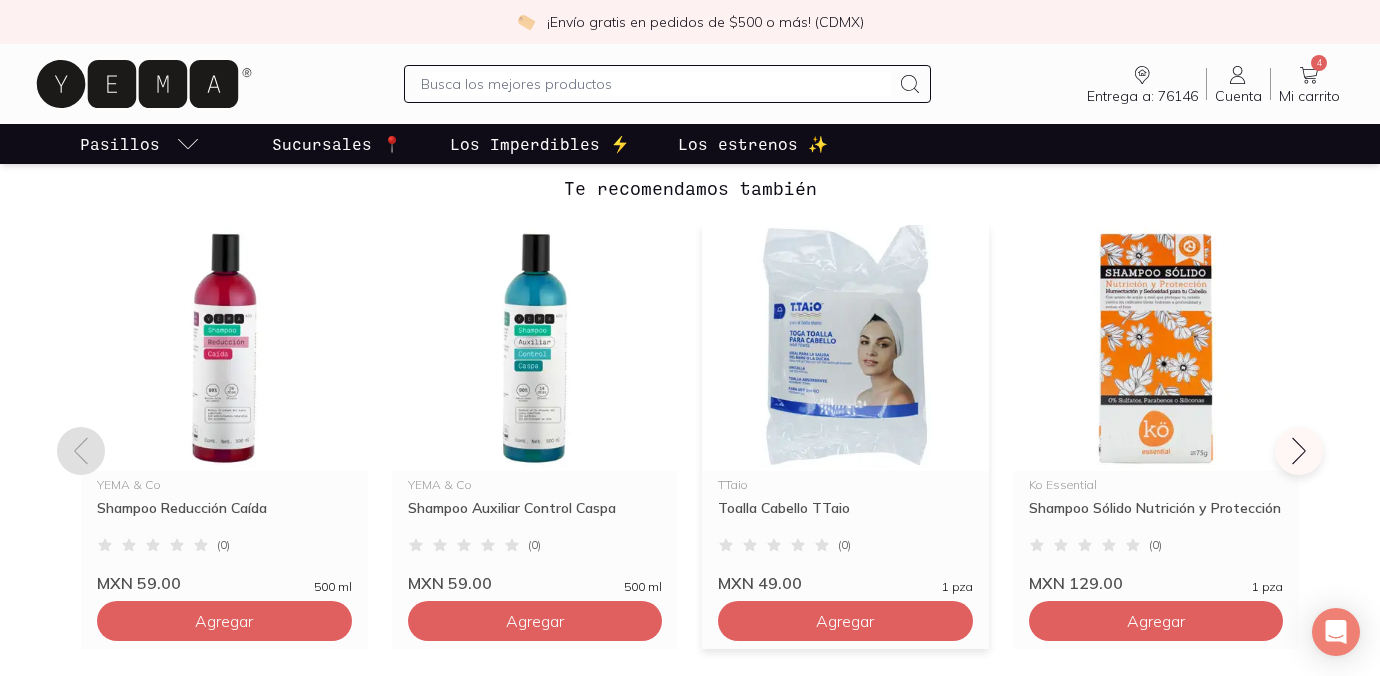 click at bounding box center [845, 348] 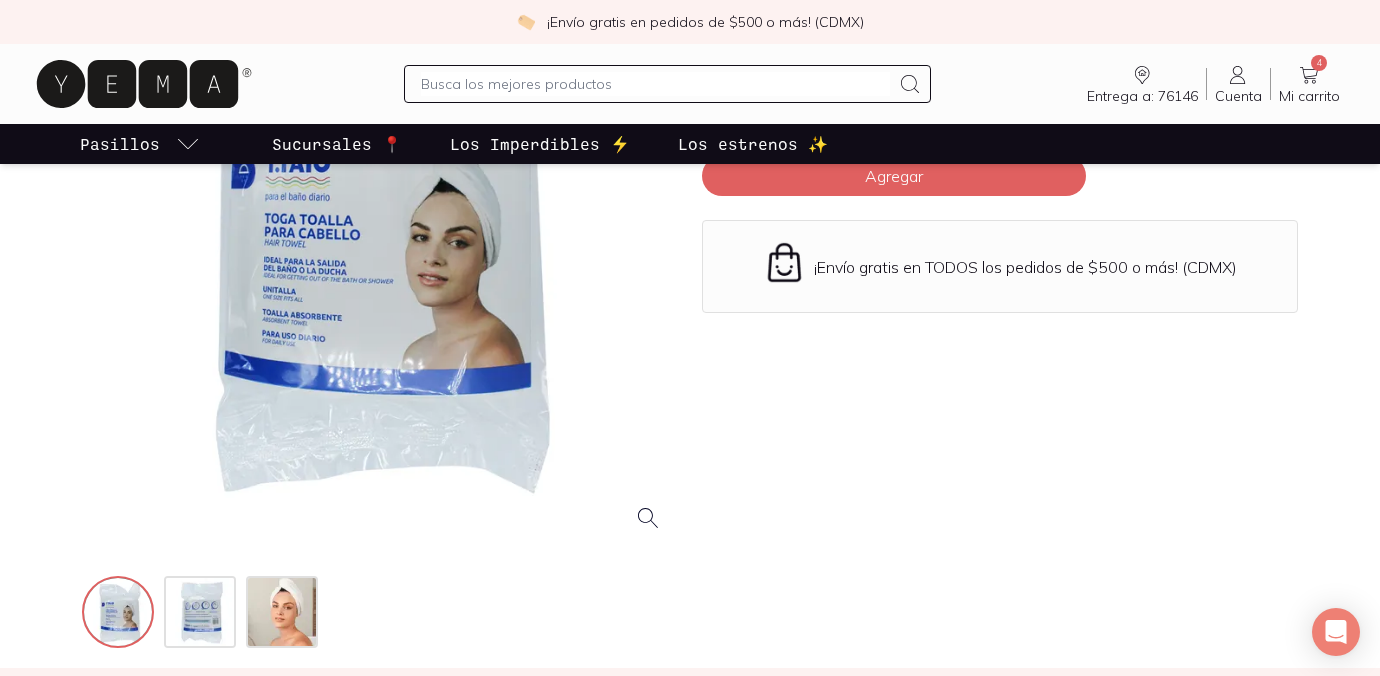 scroll, scrollTop: 0, scrollLeft: 0, axis: both 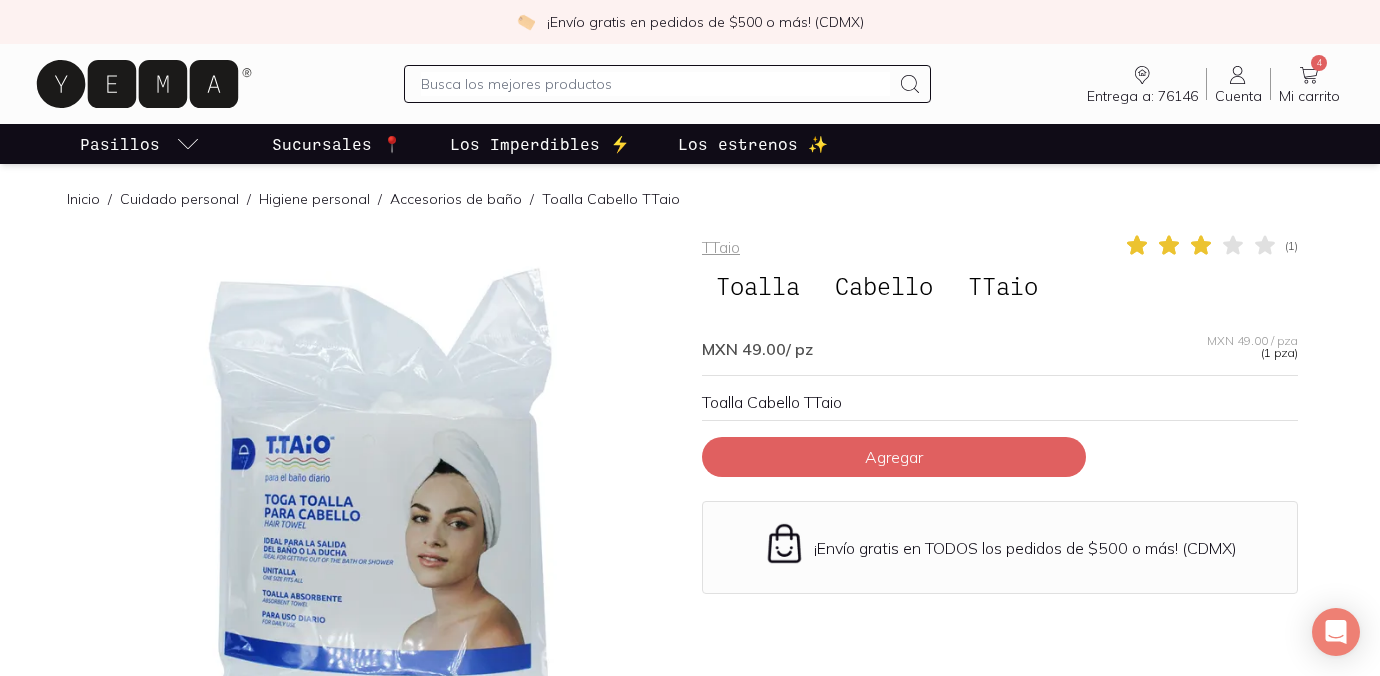 click on "Los Imperdibles ⚡️" at bounding box center (540, 144) 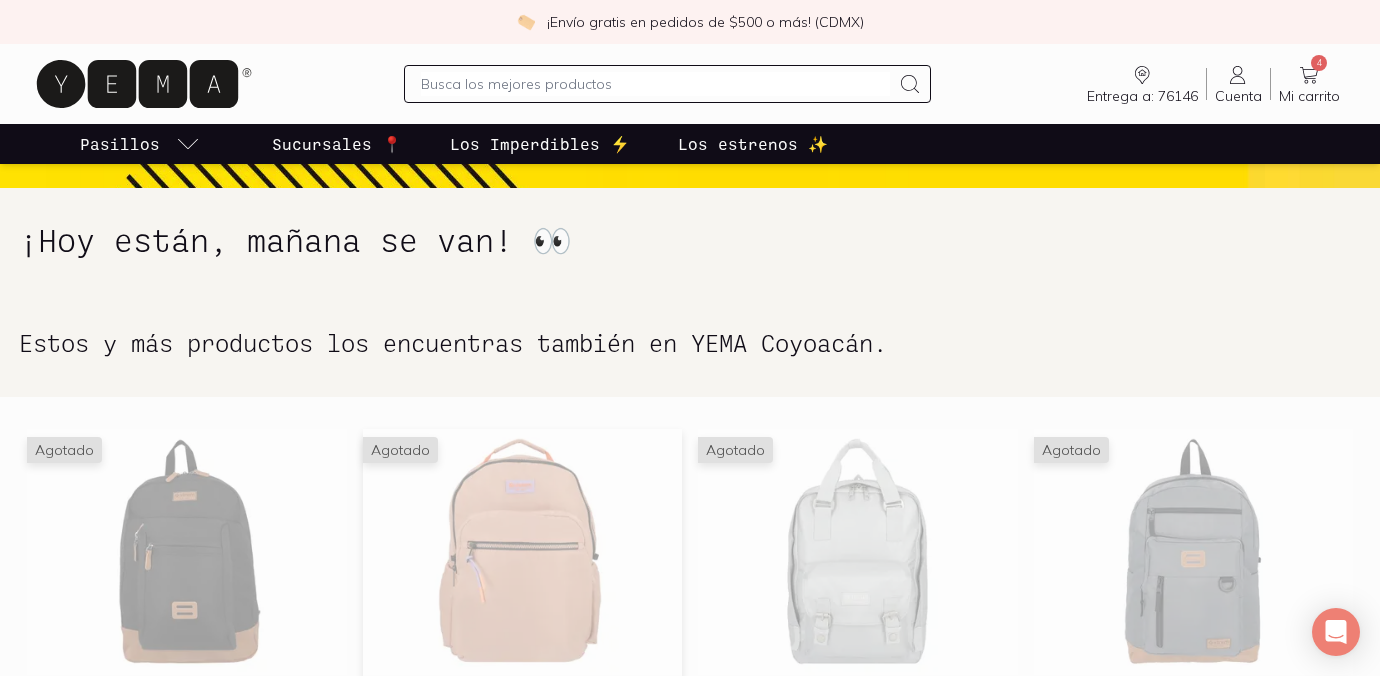 scroll, scrollTop: 0, scrollLeft: 0, axis: both 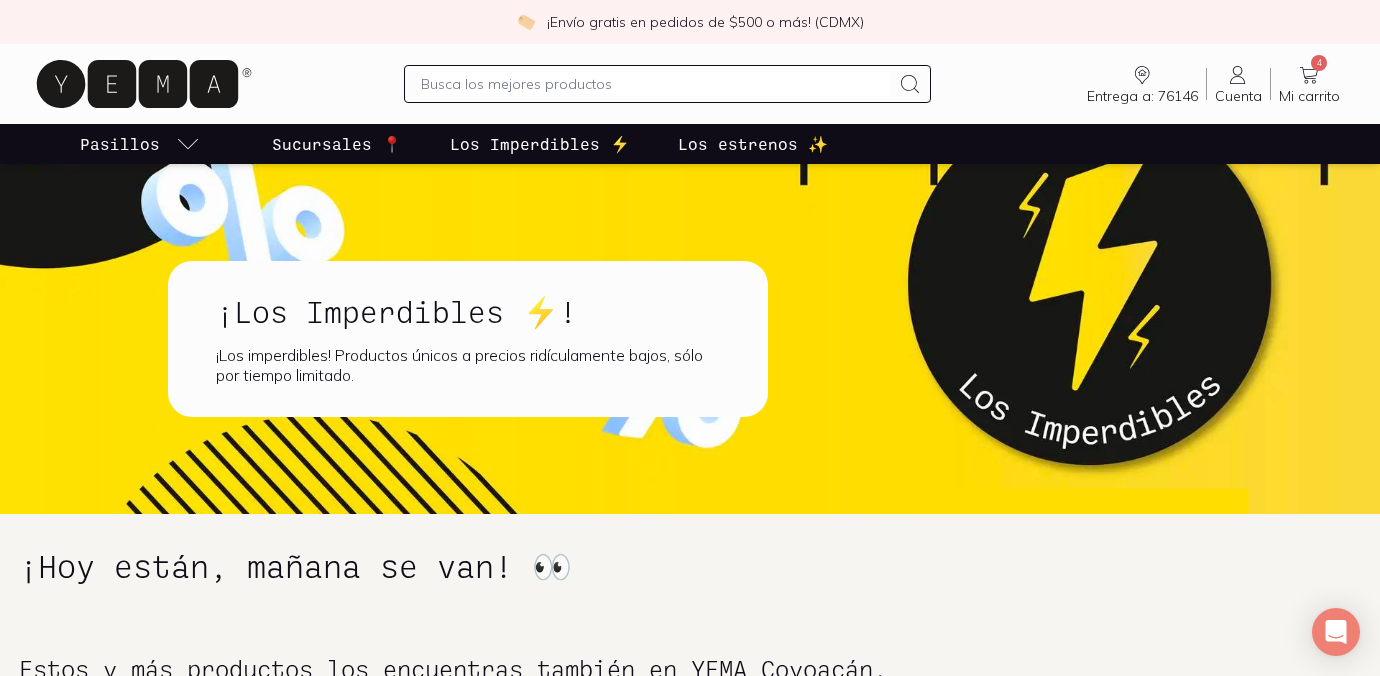 click on "Los Imperdibles ⚡️" at bounding box center (540, 144) 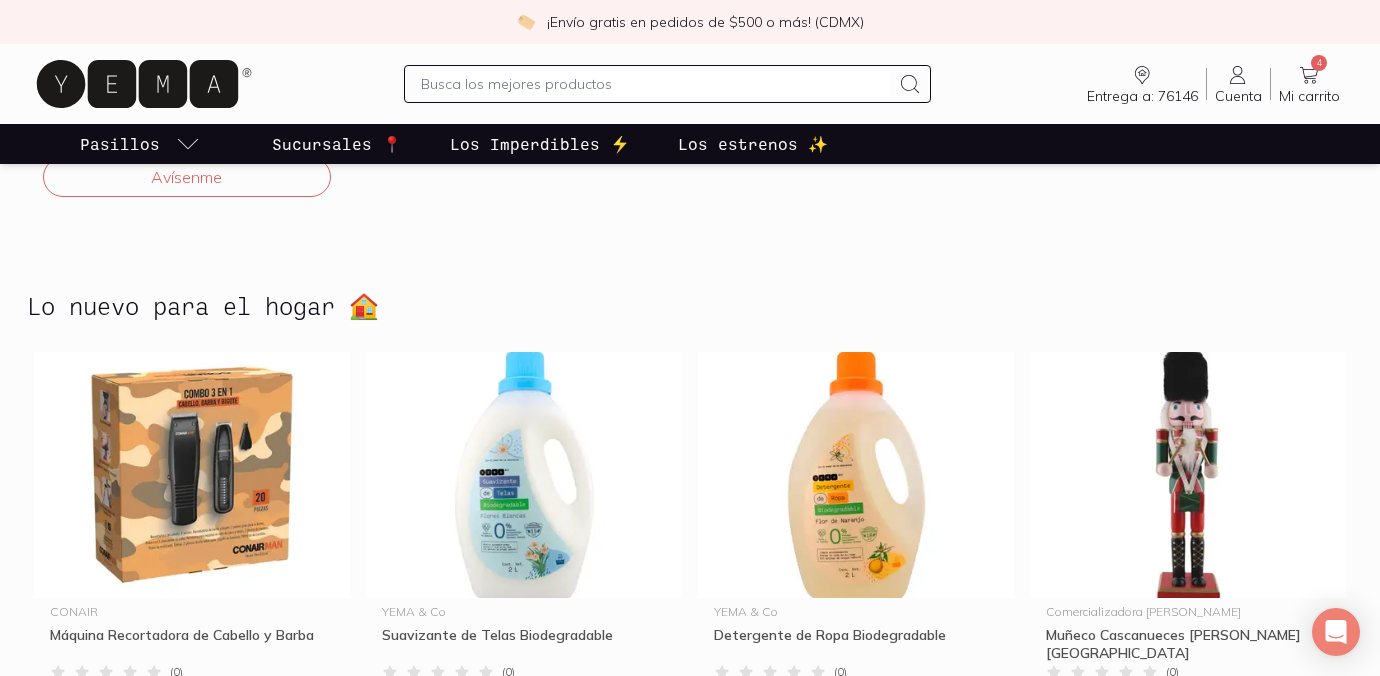 scroll, scrollTop: 2780, scrollLeft: 0, axis: vertical 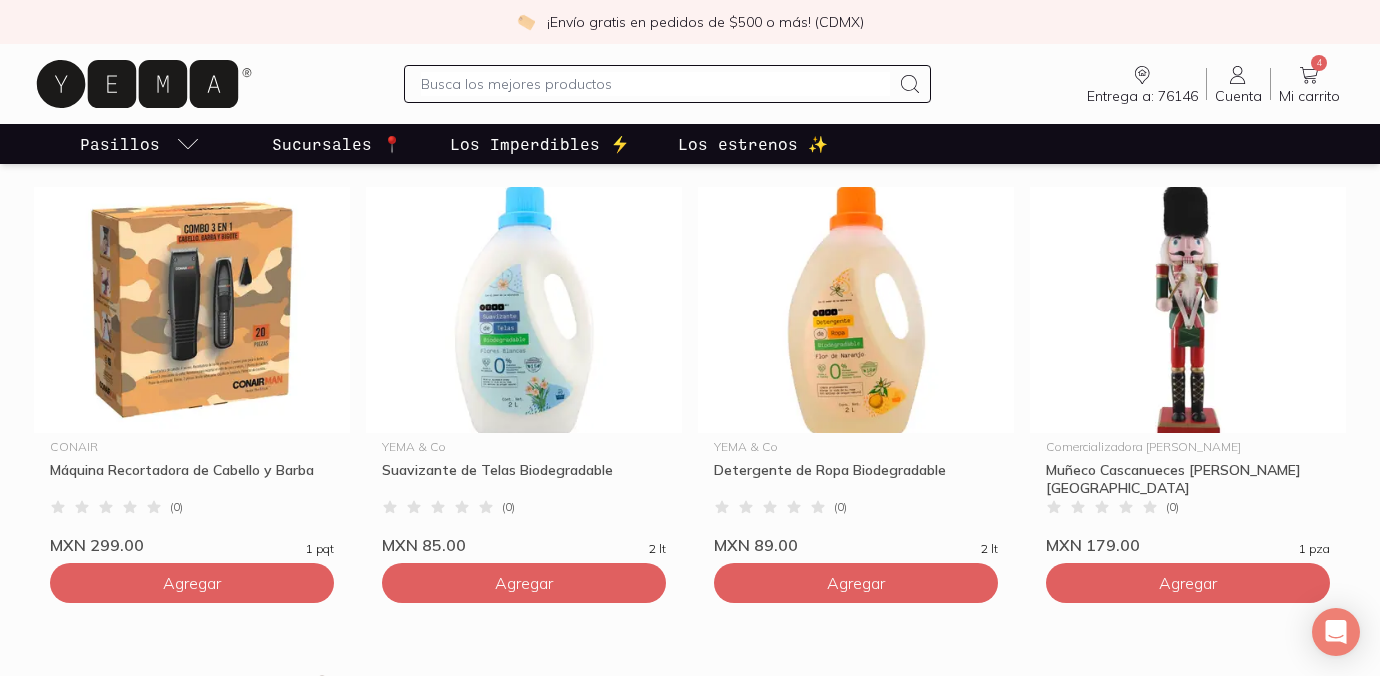 click at bounding box center [655, 84] 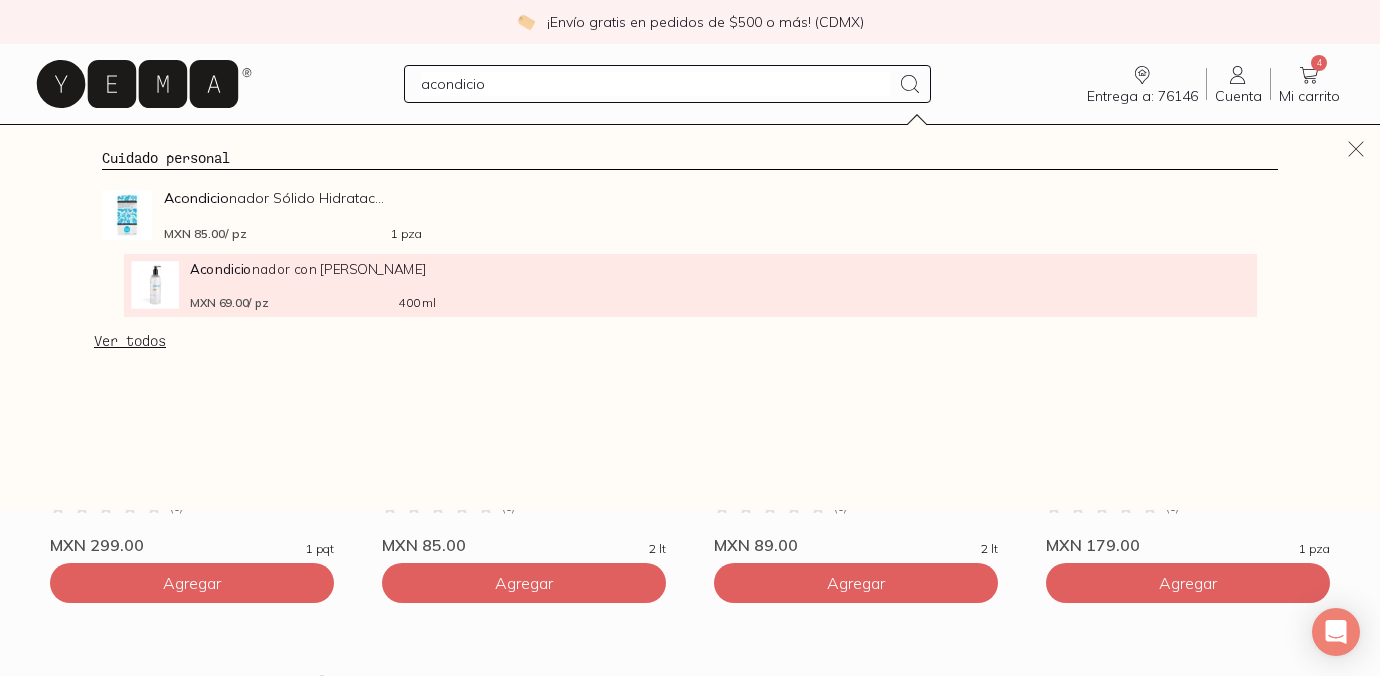 type on "acondicio" 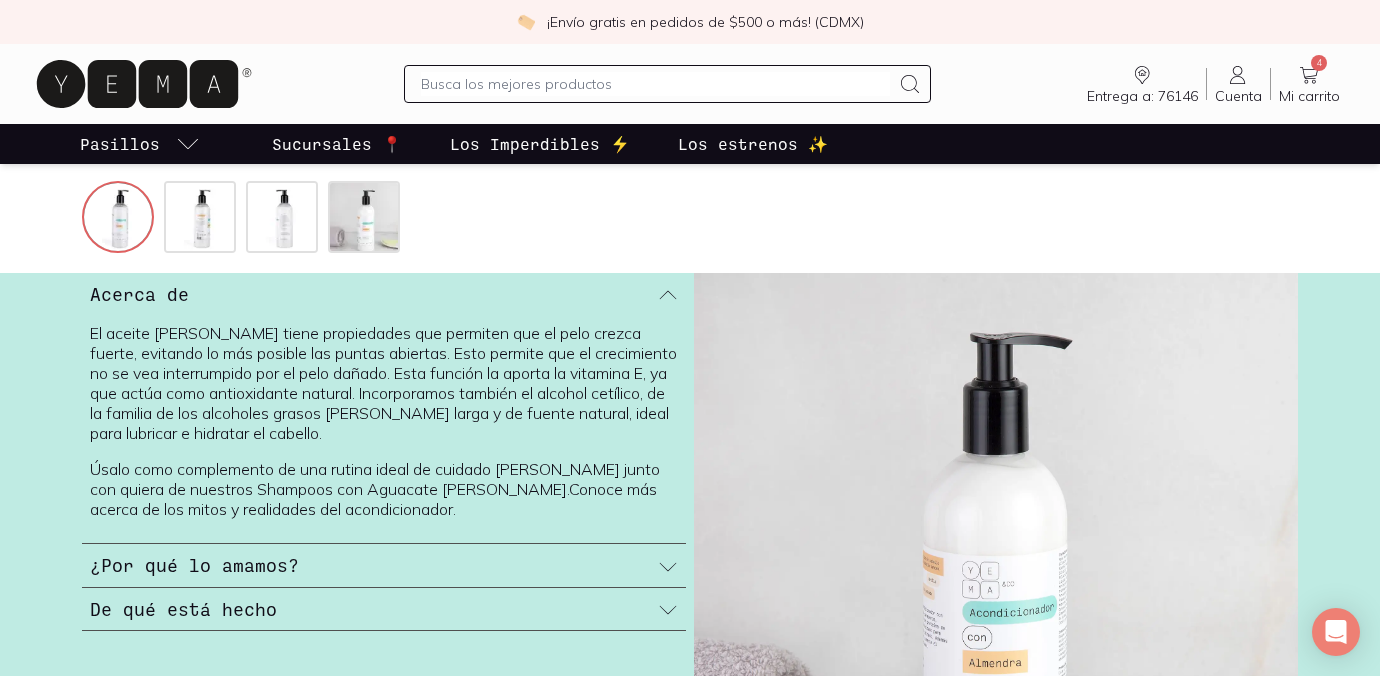 scroll, scrollTop: 205, scrollLeft: 0, axis: vertical 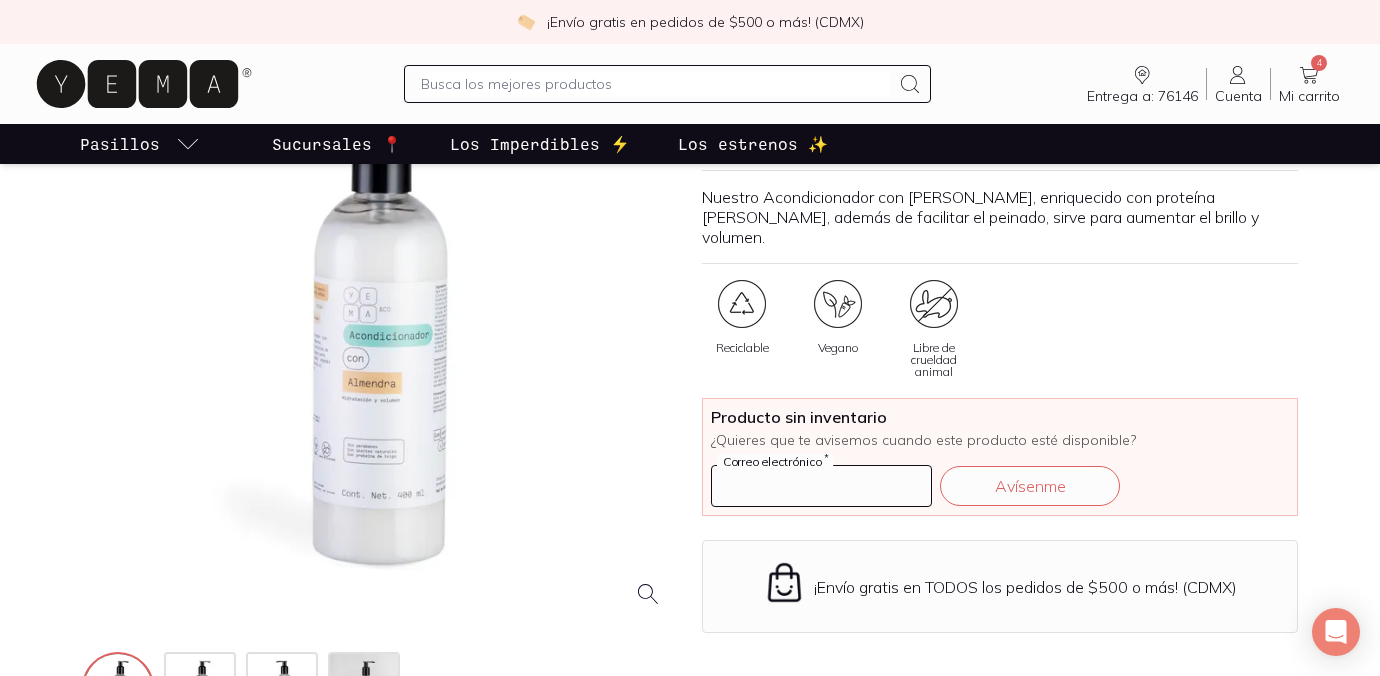 click at bounding box center [821, 486] 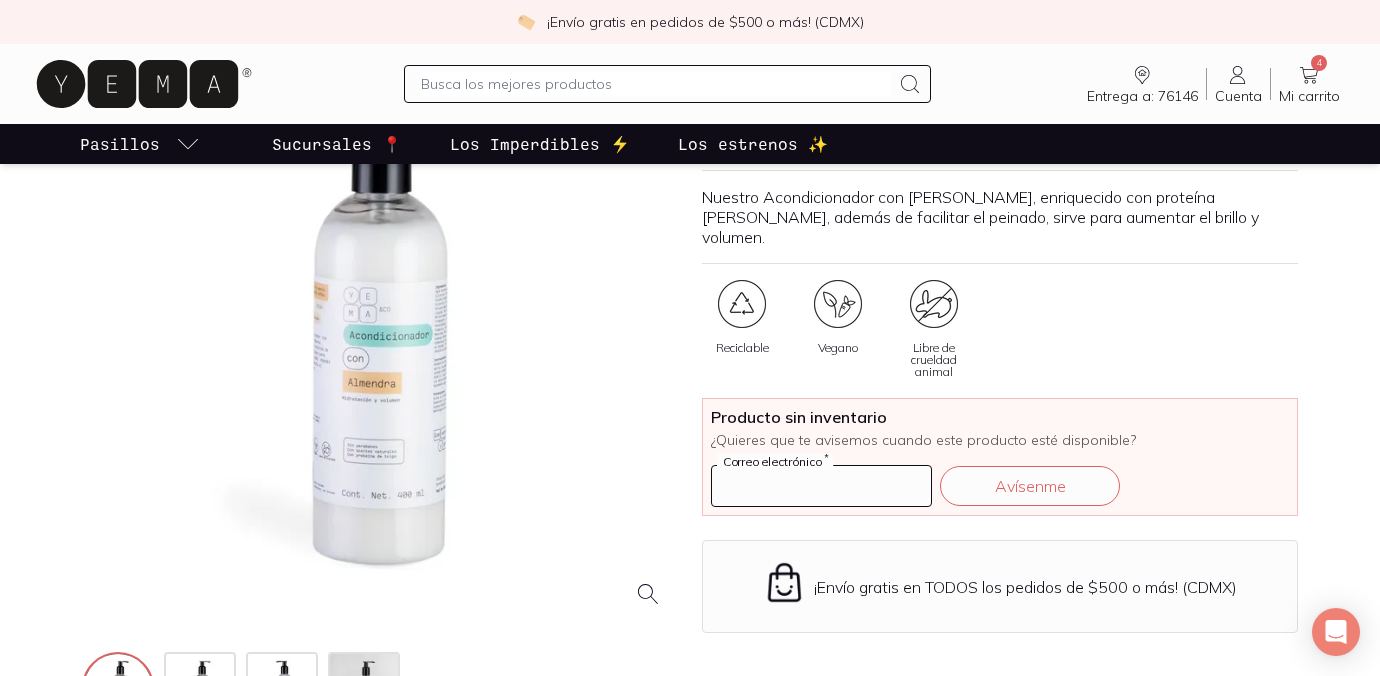 type on "[EMAIL_ADDRESS][DOMAIN_NAME]" 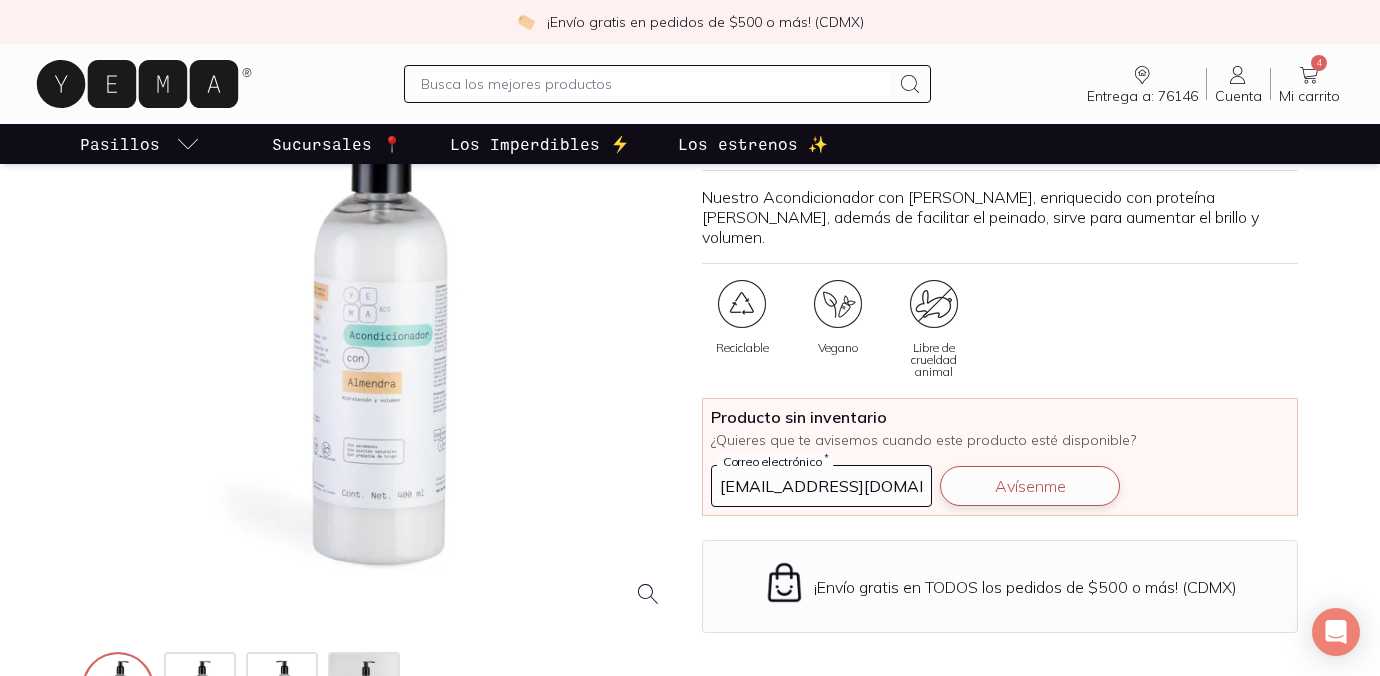 click on "Avísenme" at bounding box center [1030, 486] 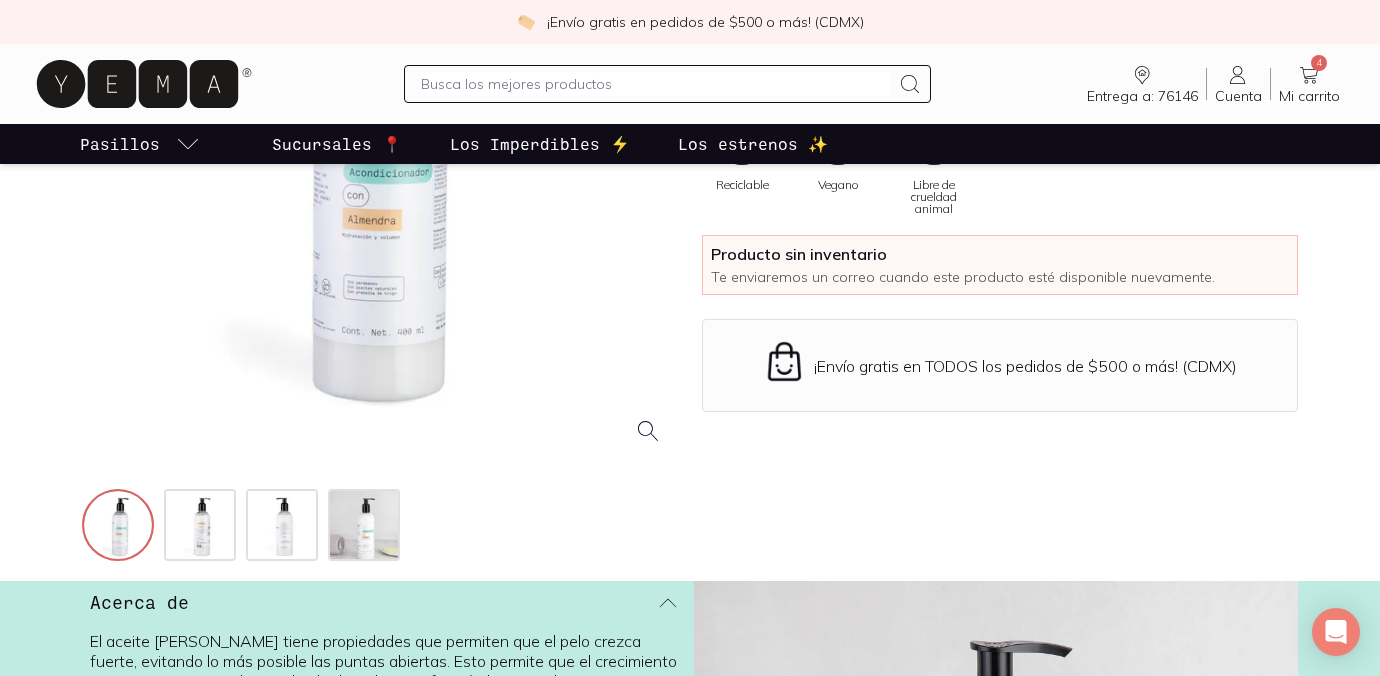 scroll, scrollTop: 0, scrollLeft: 0, axis: both 